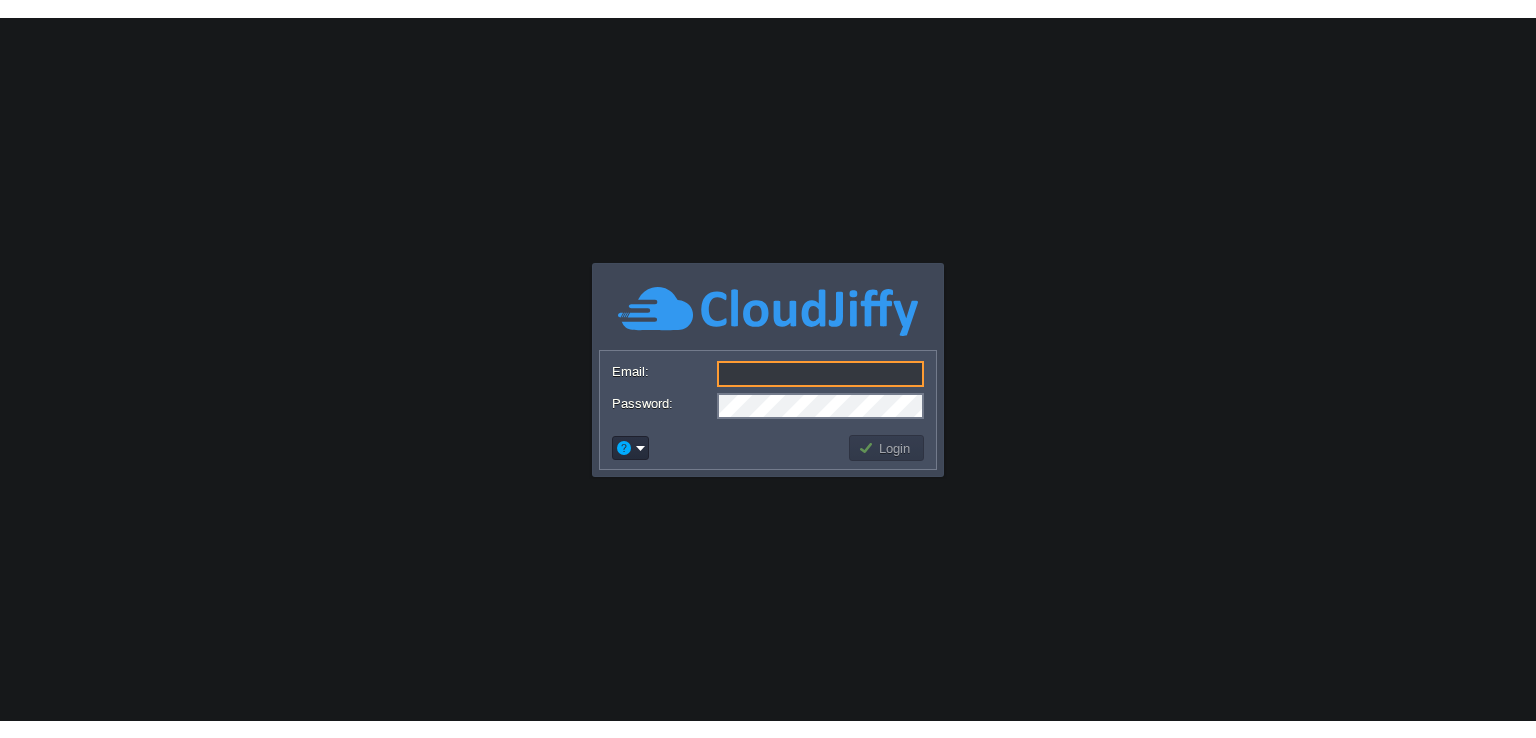 scroll, scrollTop: 0, scrollLeft: 0, axis: both 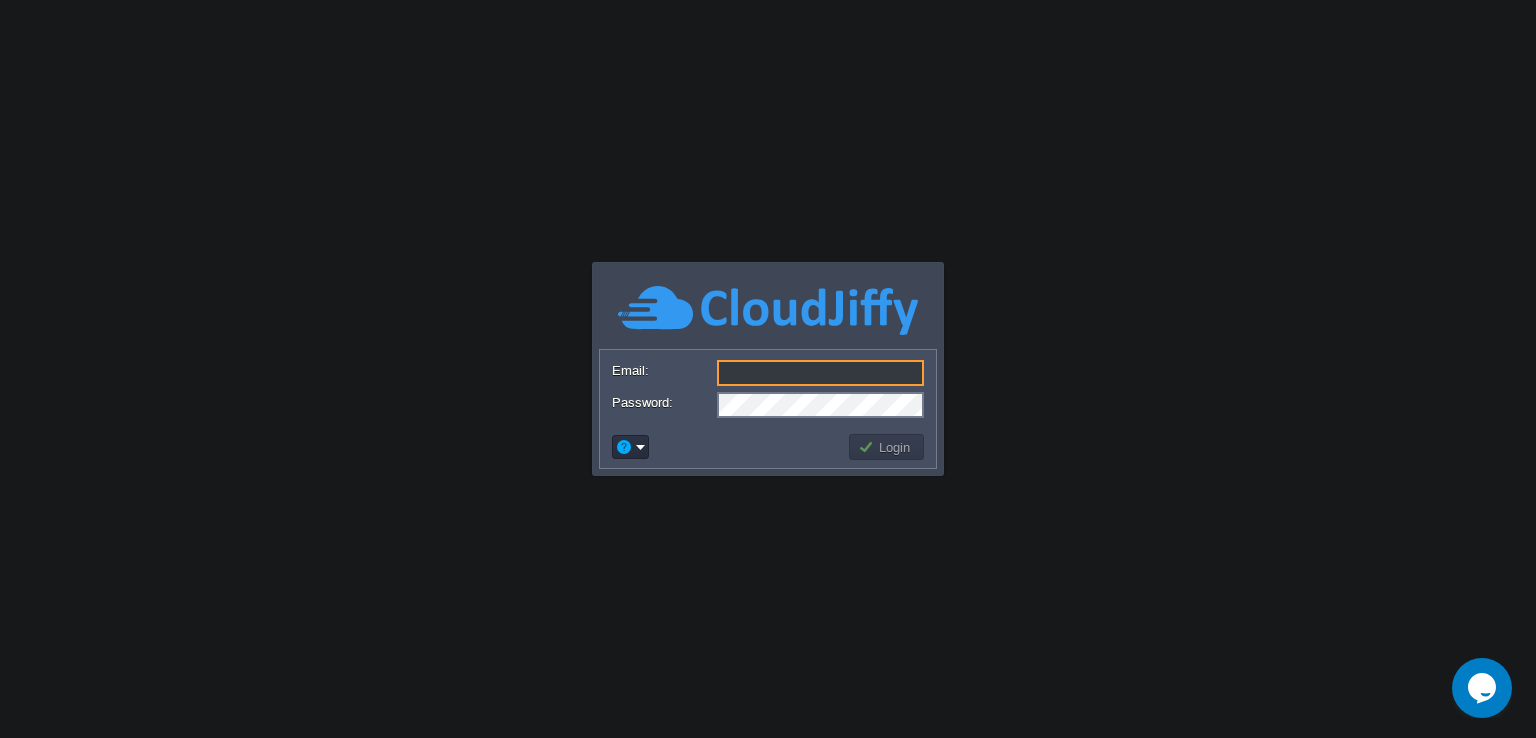 type on "[PERSON_NAME][EMAIL_ADDRESS][PERSON_NAME][DOMAIN_NAME]" 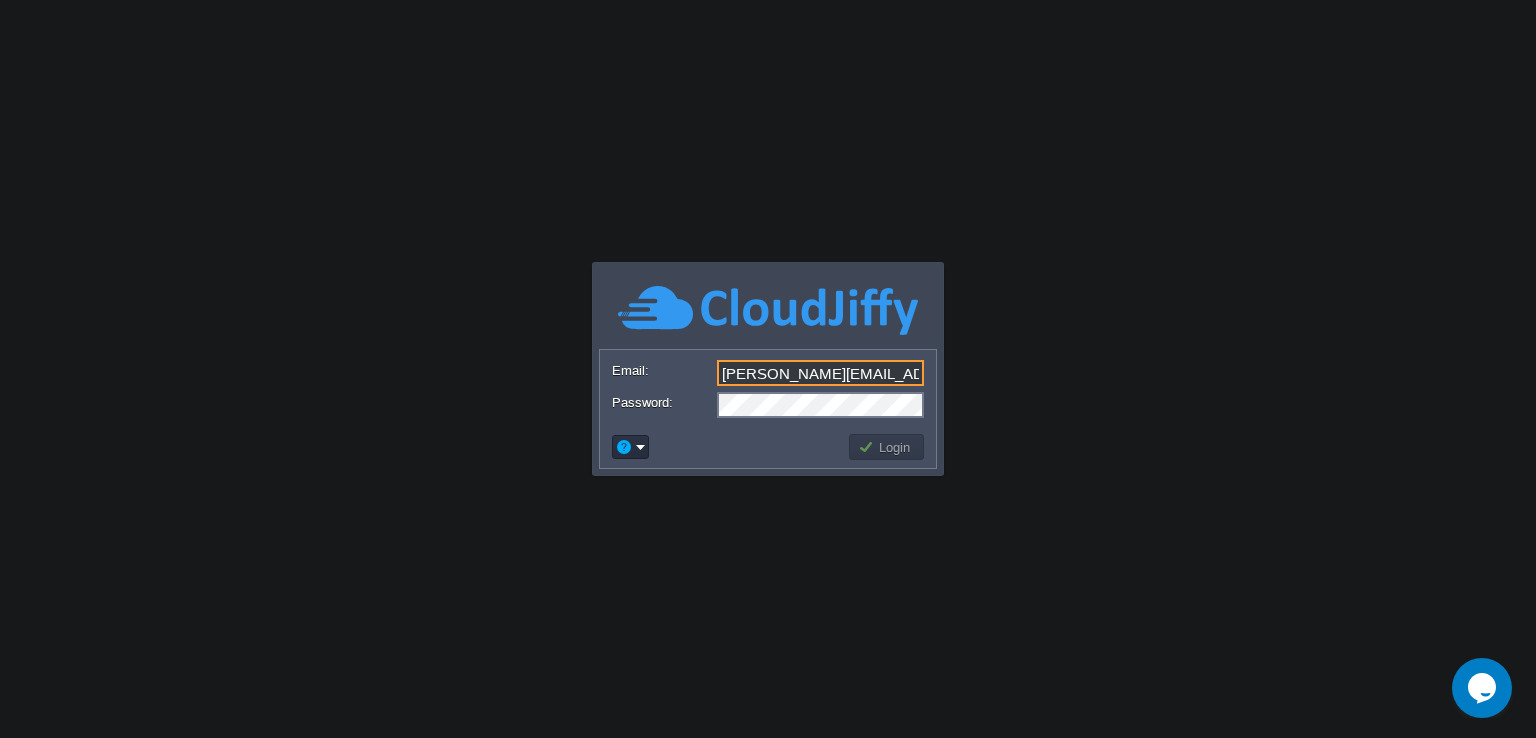 click on "Login" at bounding box center [887, 447] 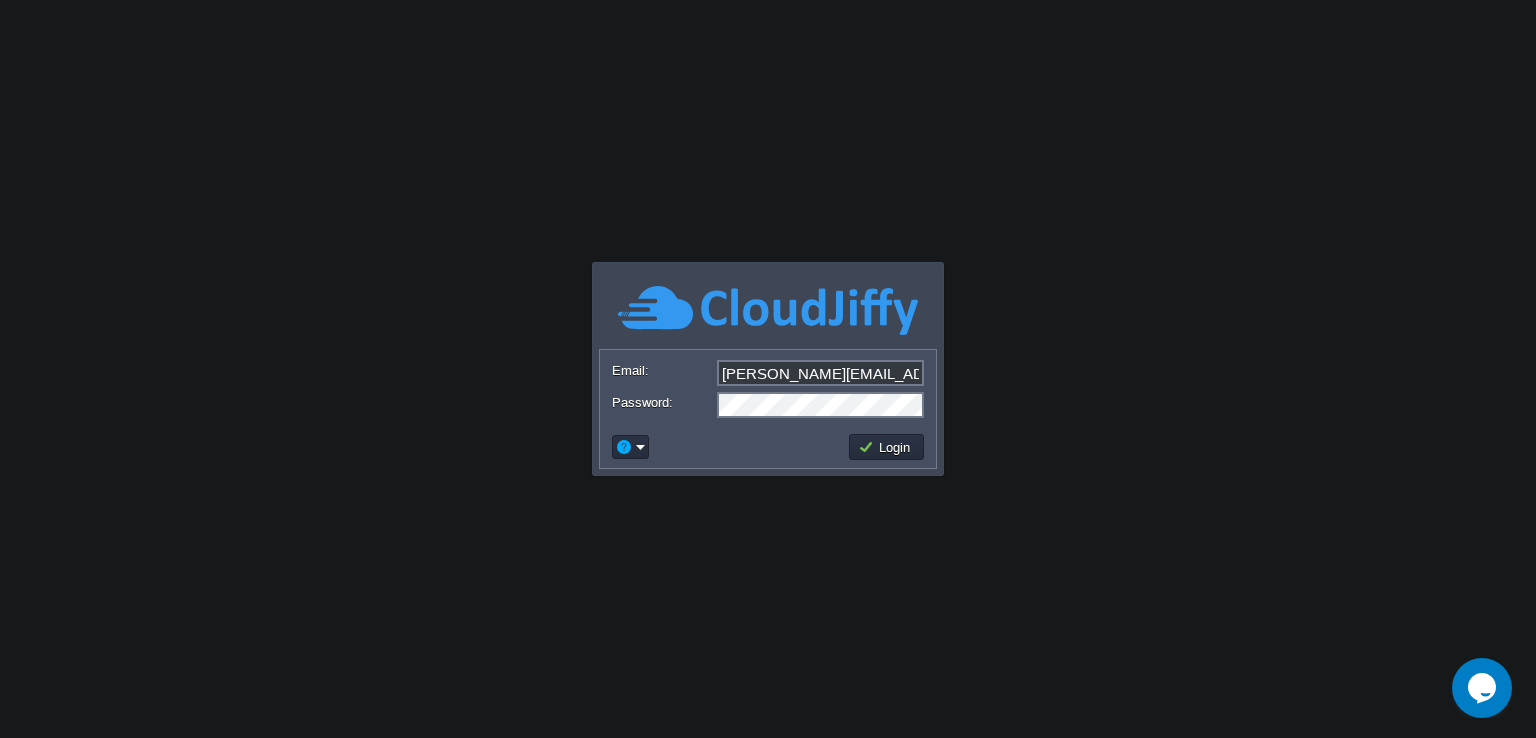 click on "Login" at bounding box center [887, 447] 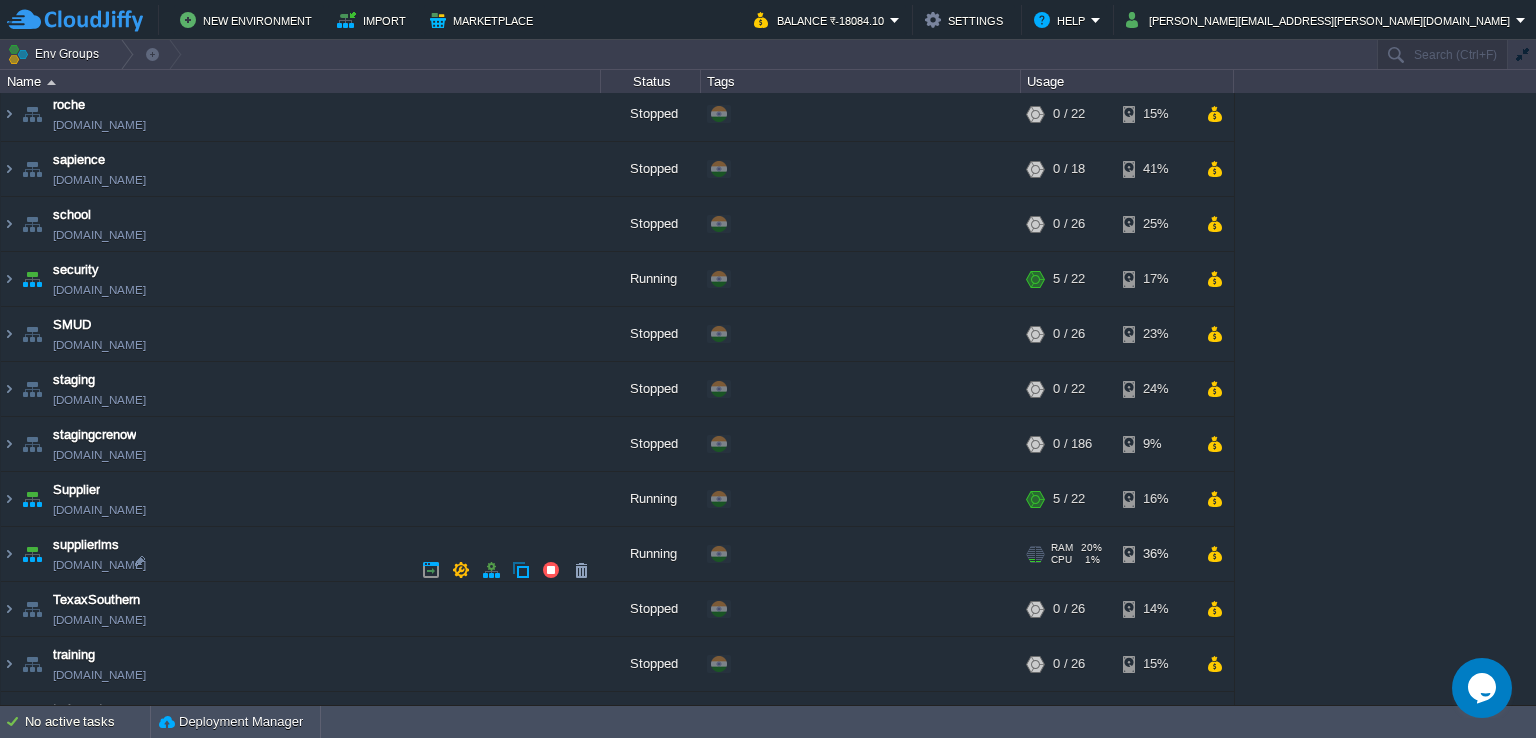 scroll, scrollTop: 2000, scrollLeft: 0, axis: vertical 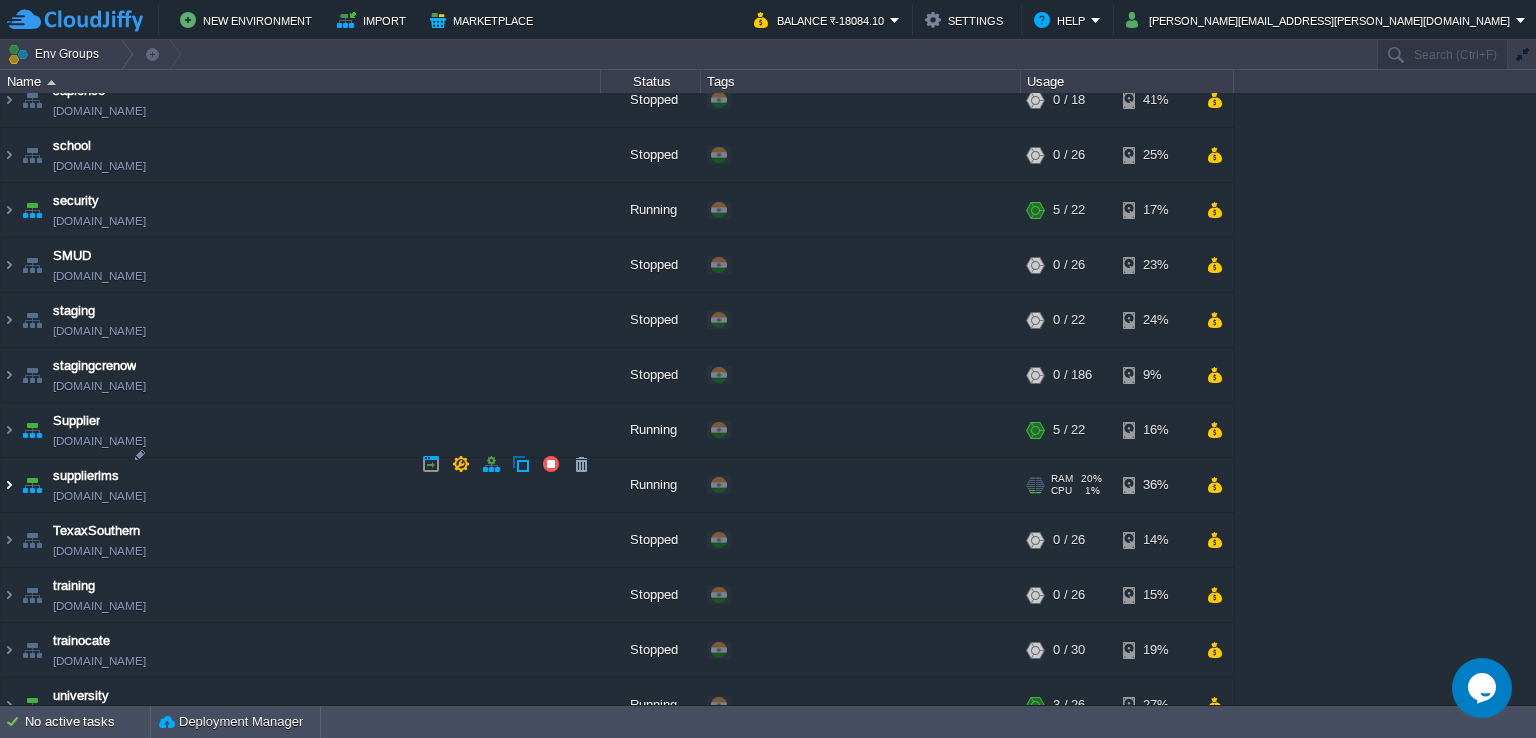 click at bounding box center [9, 485] 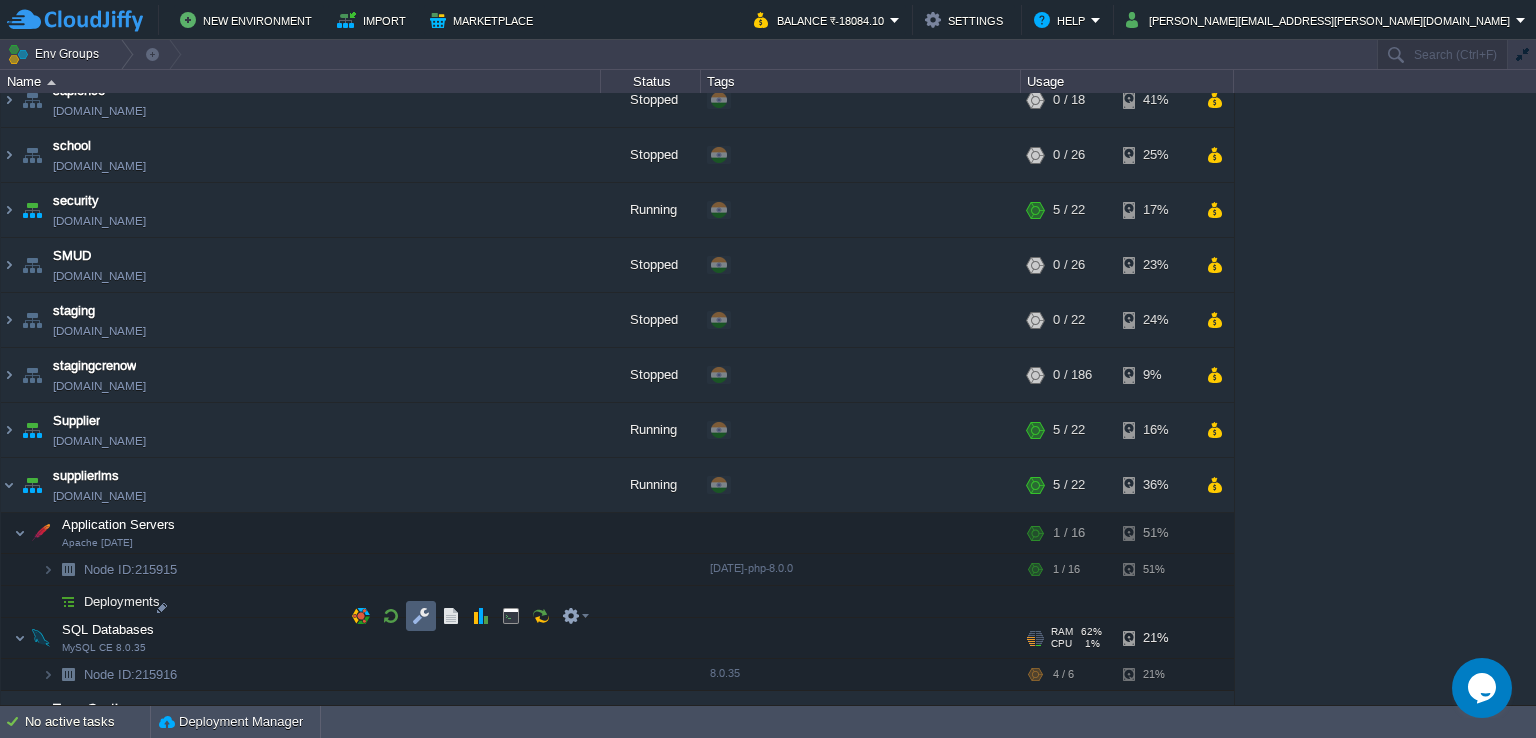 click at bounding box center (421, 616) 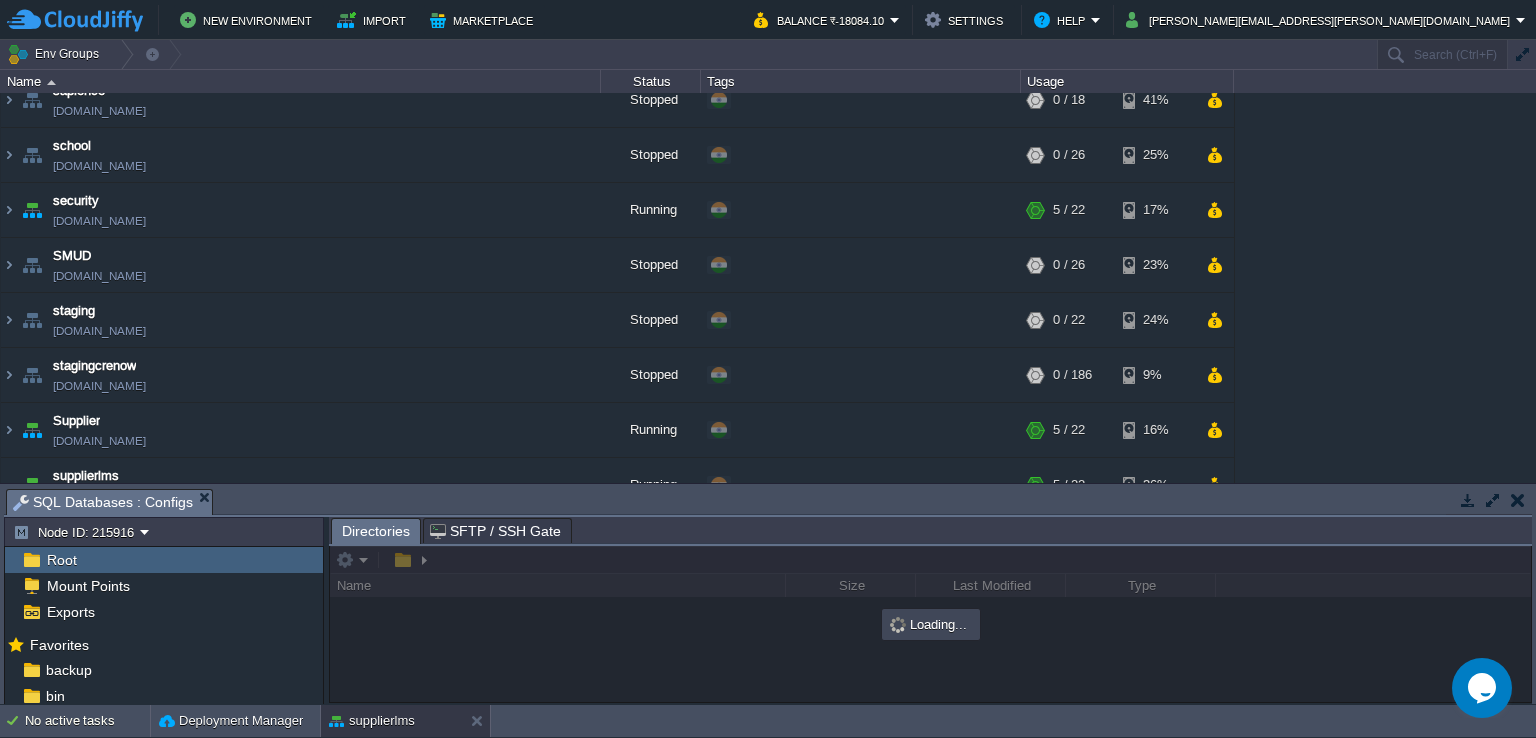 click at bounding box center [1493, 500] 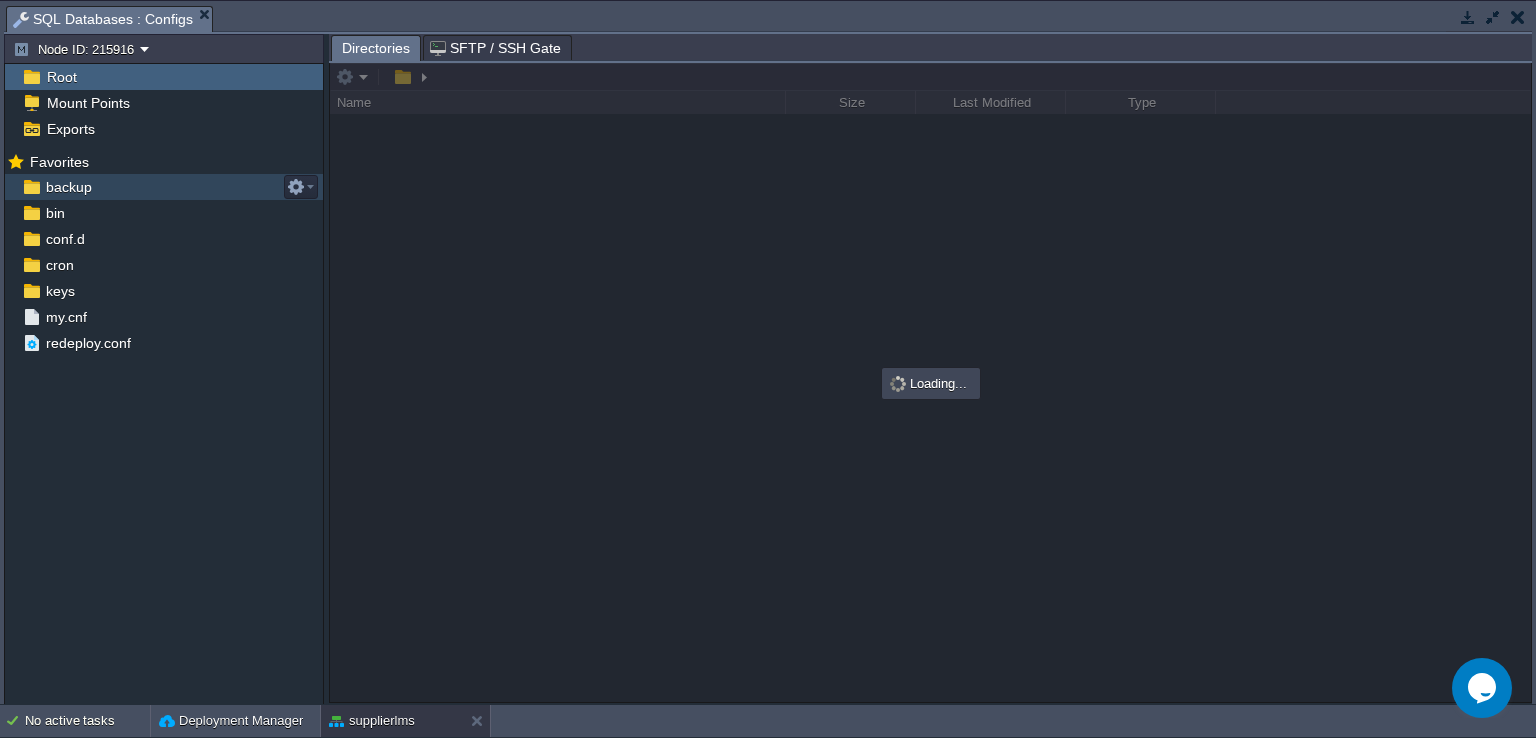 click on "backup" at bounding box center (164, 187) 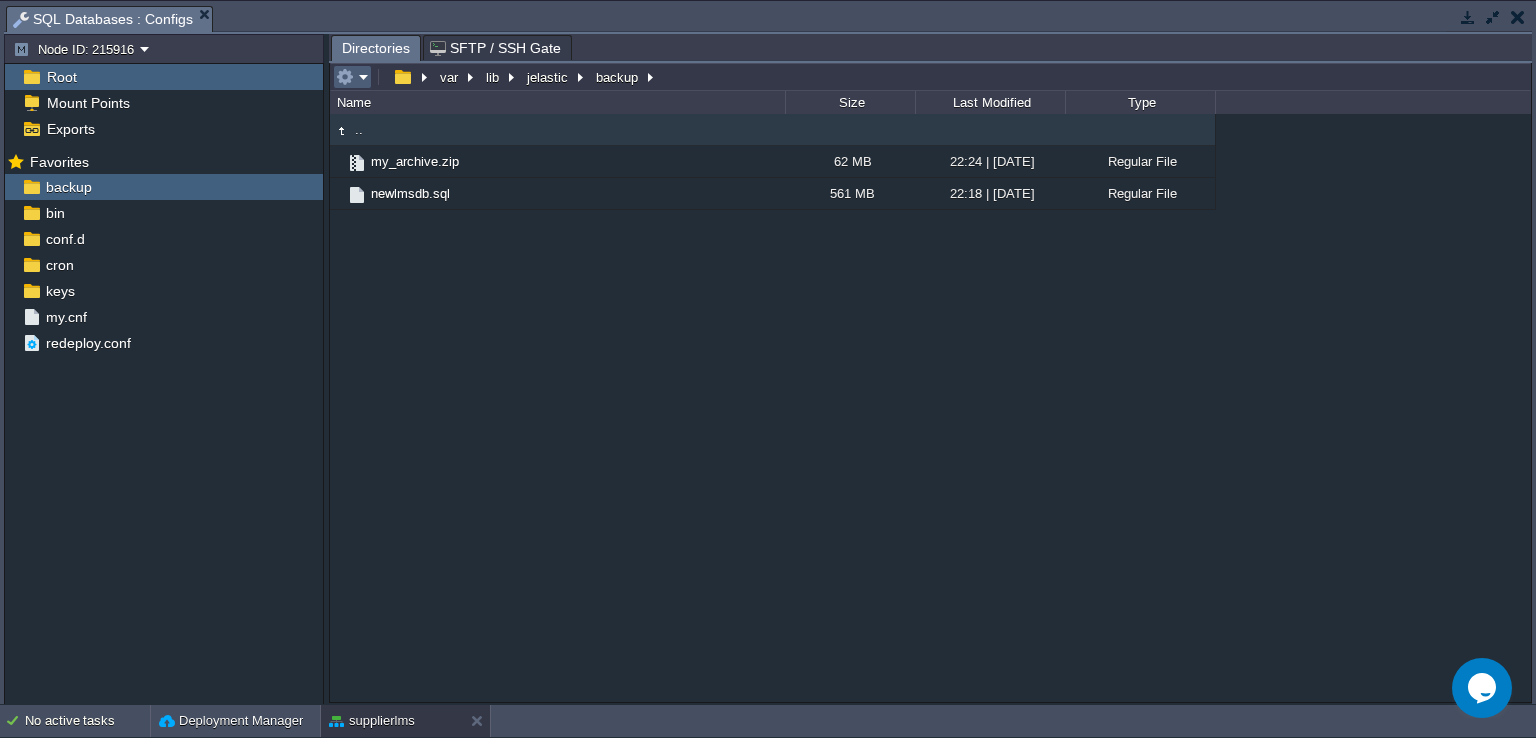 click at bounding box center [352, 77] 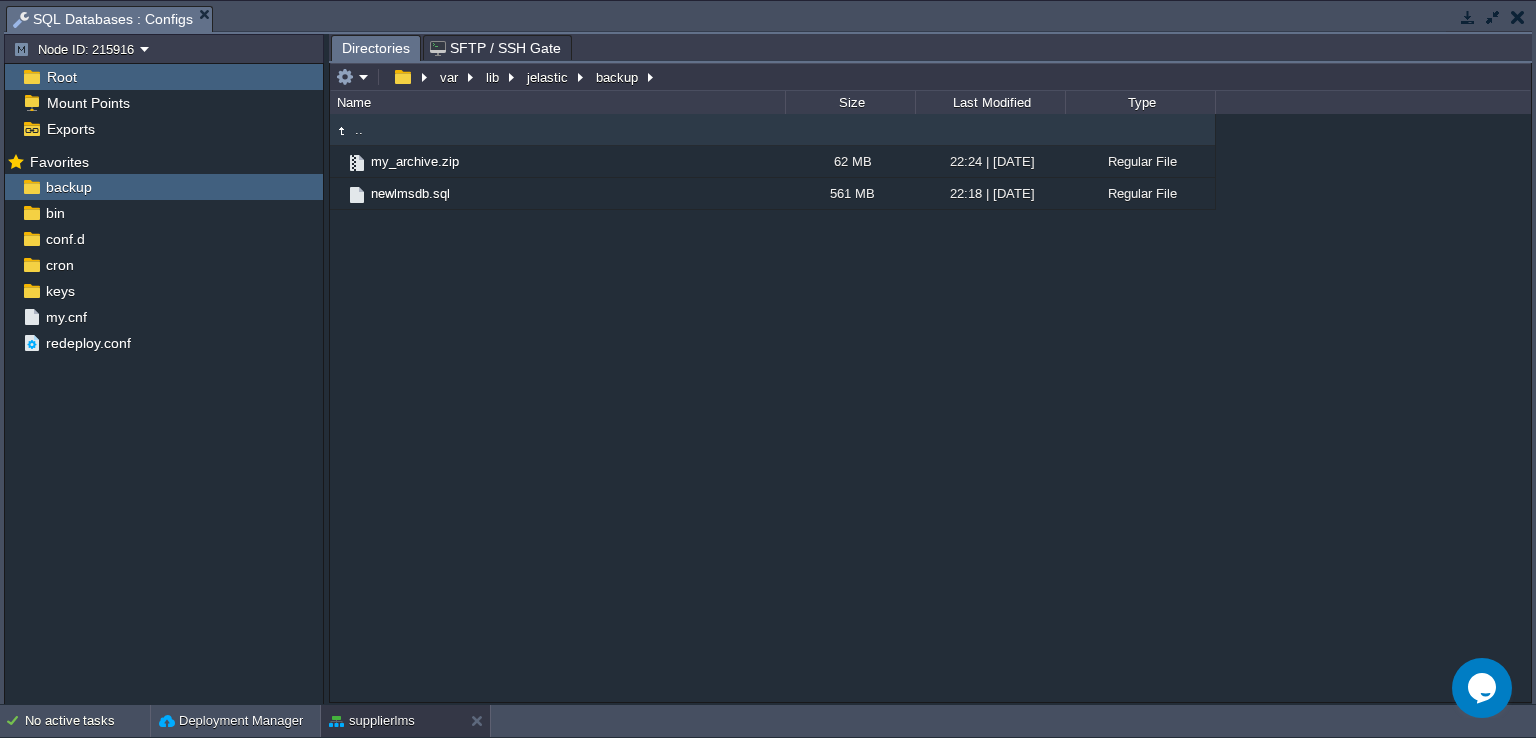 click on ".. my_archive.zip 62 MB 22:24   |   [DATE] Regular File newlmsdb.sql 561 MB 22:18   |   [DATE] Regular File" at bounding box center [930, 408] 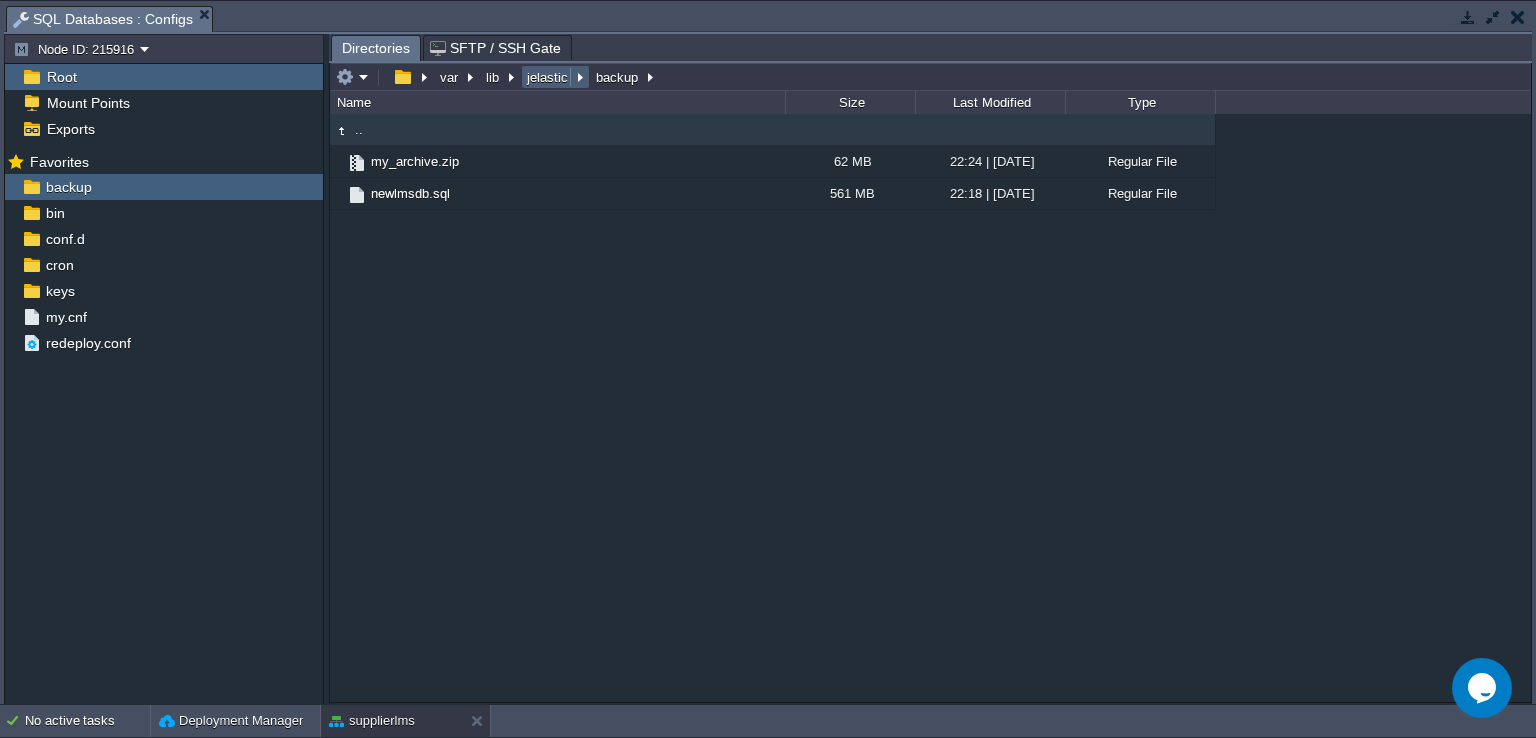 click on "jelastic" at bounding box center (548, 77) 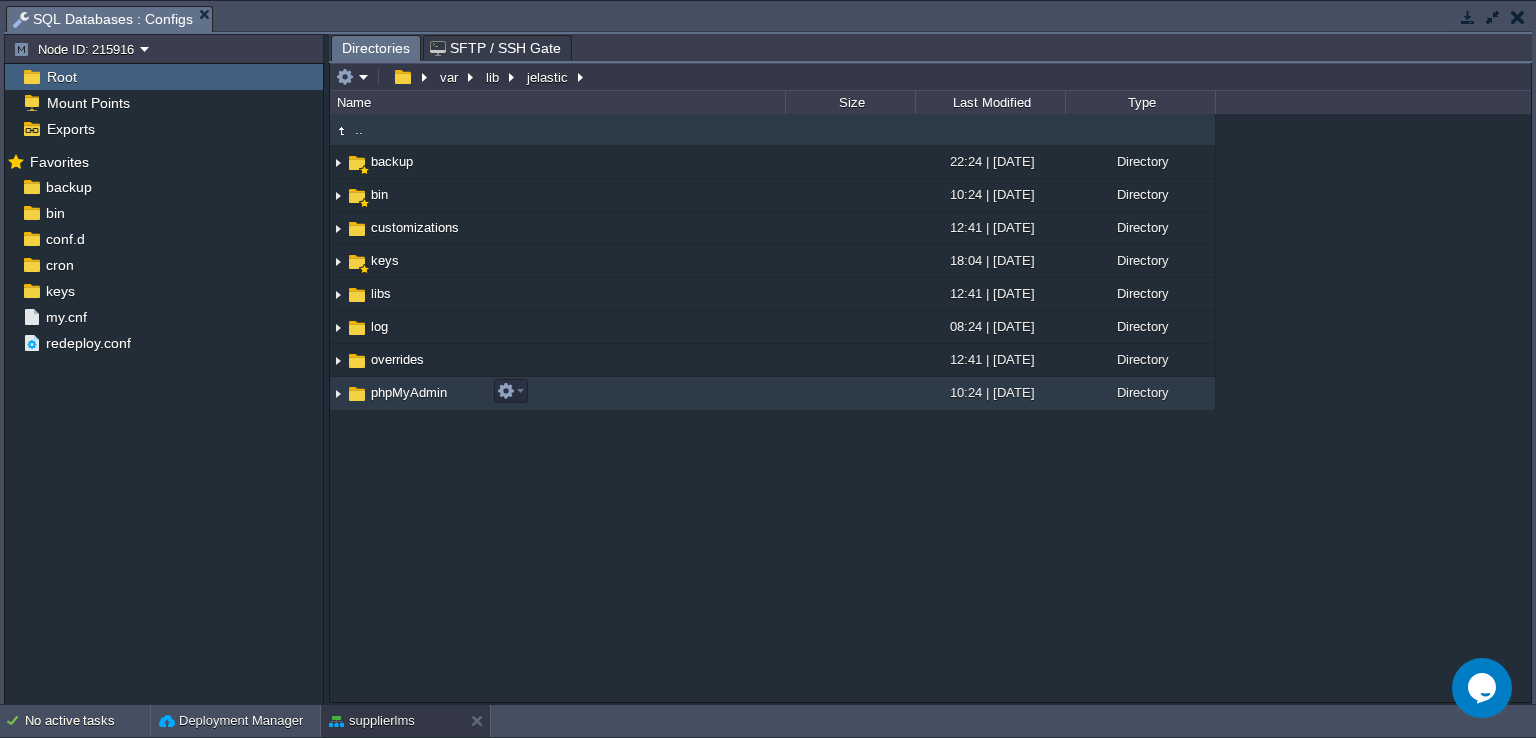 click on "phpMyAdmin" at bounding box center [409, 392] 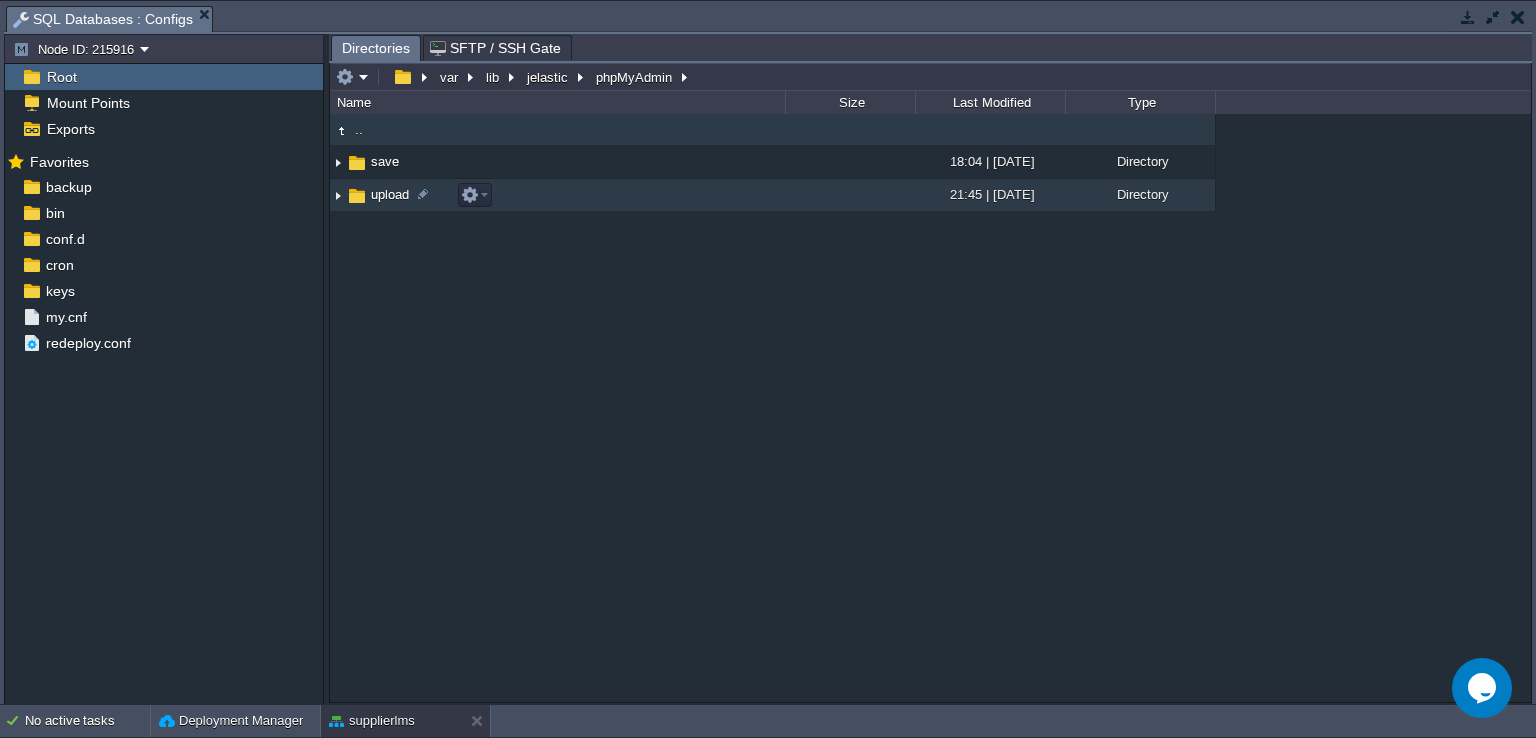 click on "upload" at bounding box center [390, 194] 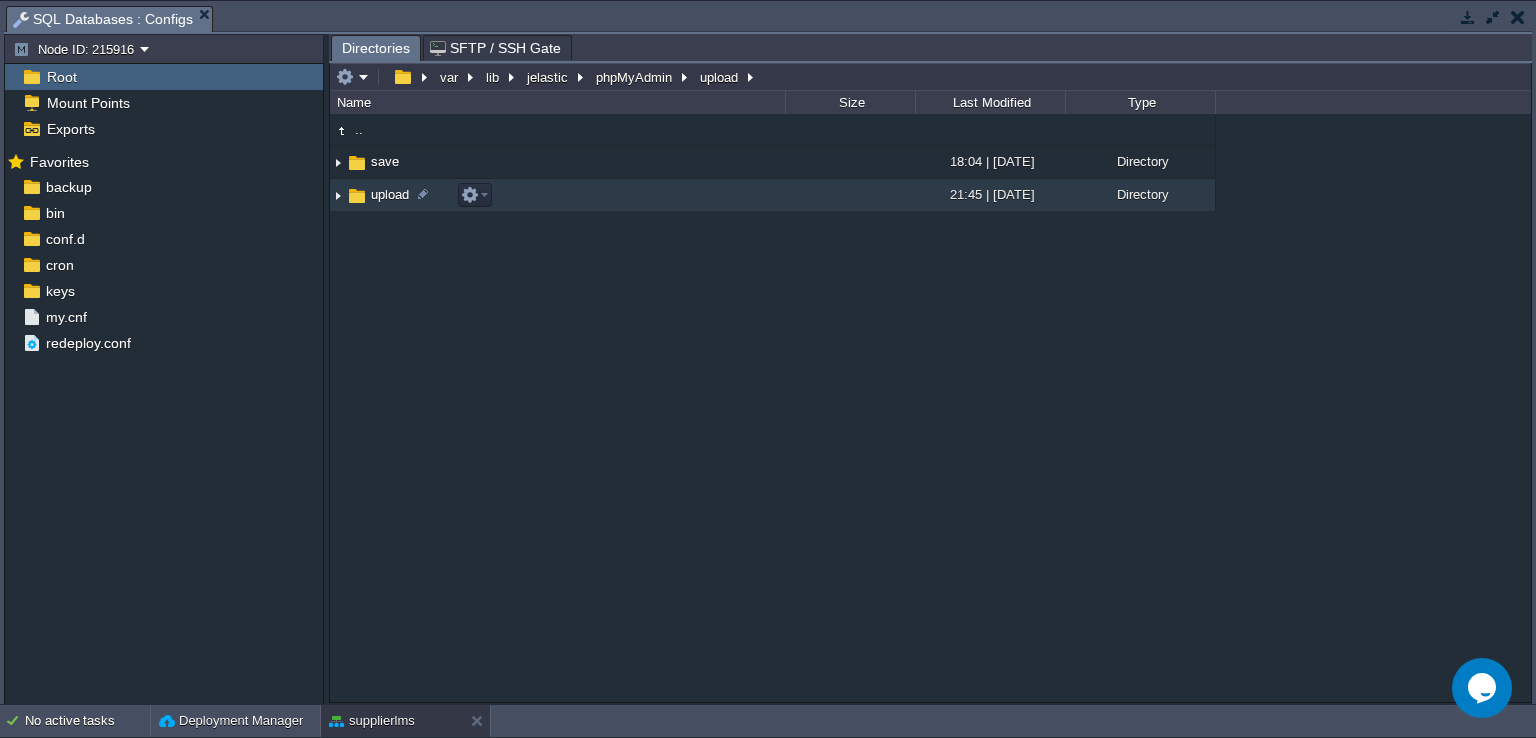 click on "upload" at bounding box center [390, 194] 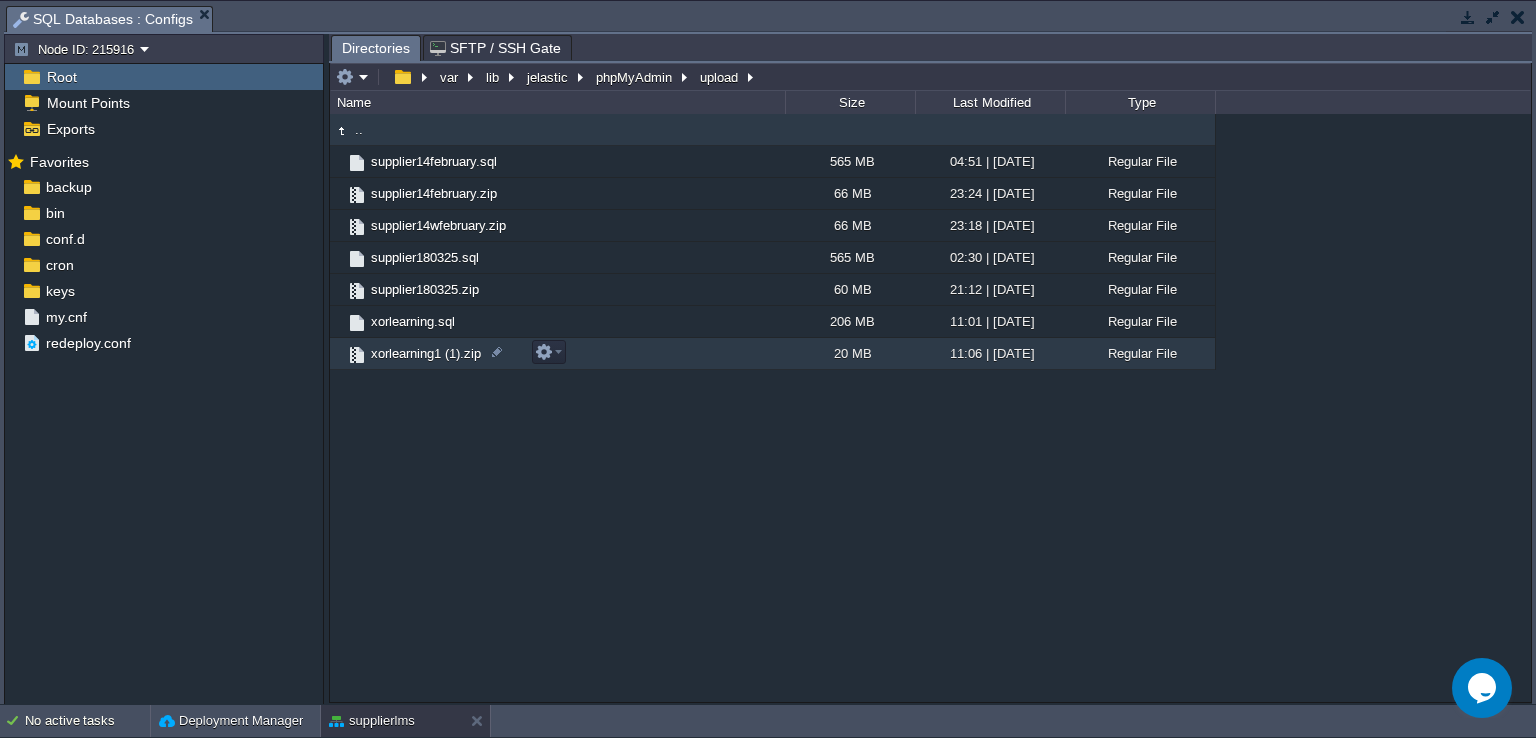 click on ".. supplier14february.sql 565 MB 04:51   |   [DATE] Regular File supplier14february.zip 66 MB 23:24   |   [DATE] Regular File supplier14wfebruary.zip 66 MB 23:18   |   [DATE] Regular File supplier180325.sql 565 MB 02:30   |   [DATE] Regular File supplier180325.zip 60 MB 21:12   |   [DATE] Regular File xorlearning.sql 206 MB 11:01   |   [DATE] Regular File xorlearning1 (1).zip 20 MB 11:06   |   [DATE] Regular File" at bounding box center (930, 408) 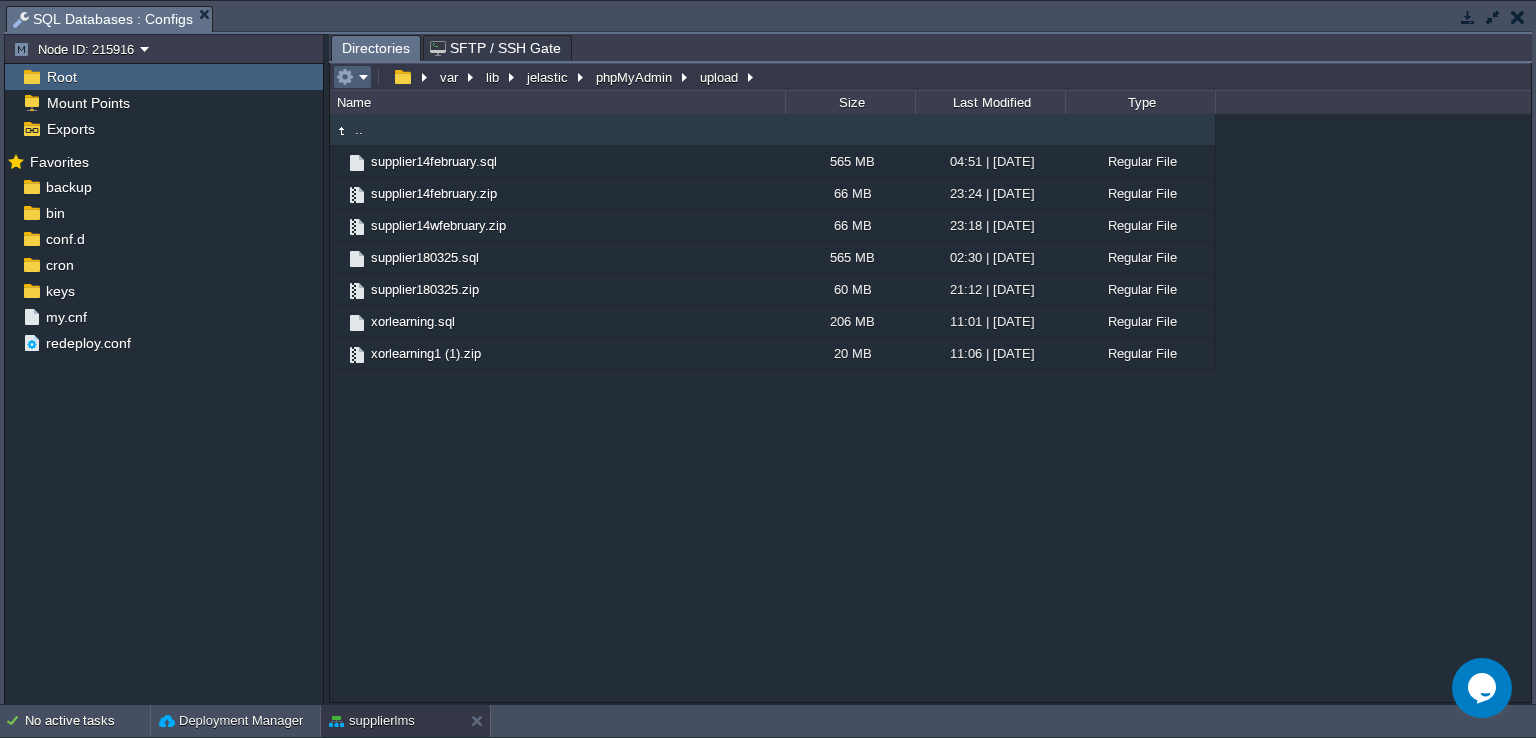 click at bounding box center [352, 77] 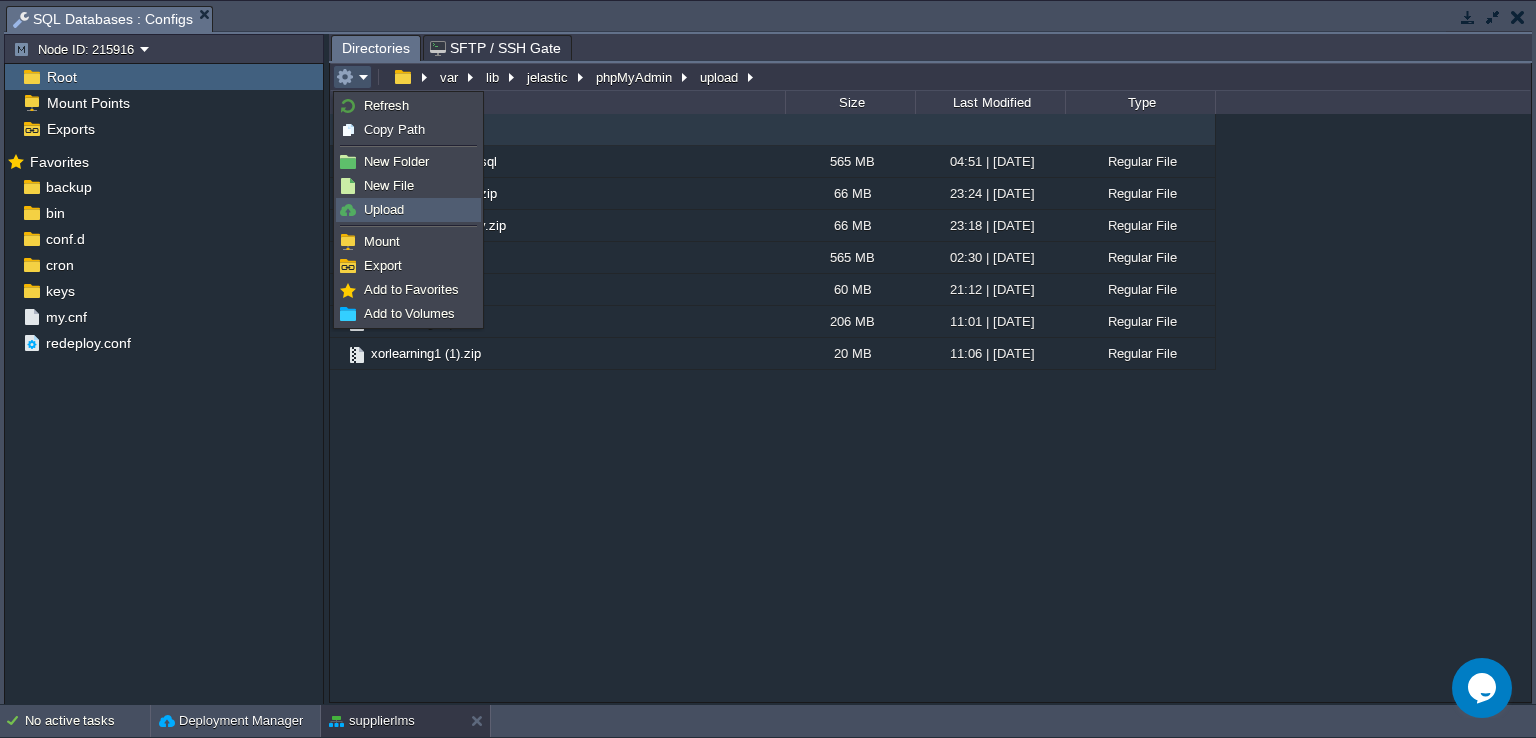 click on "Upload" at bounding box center [384, 209] 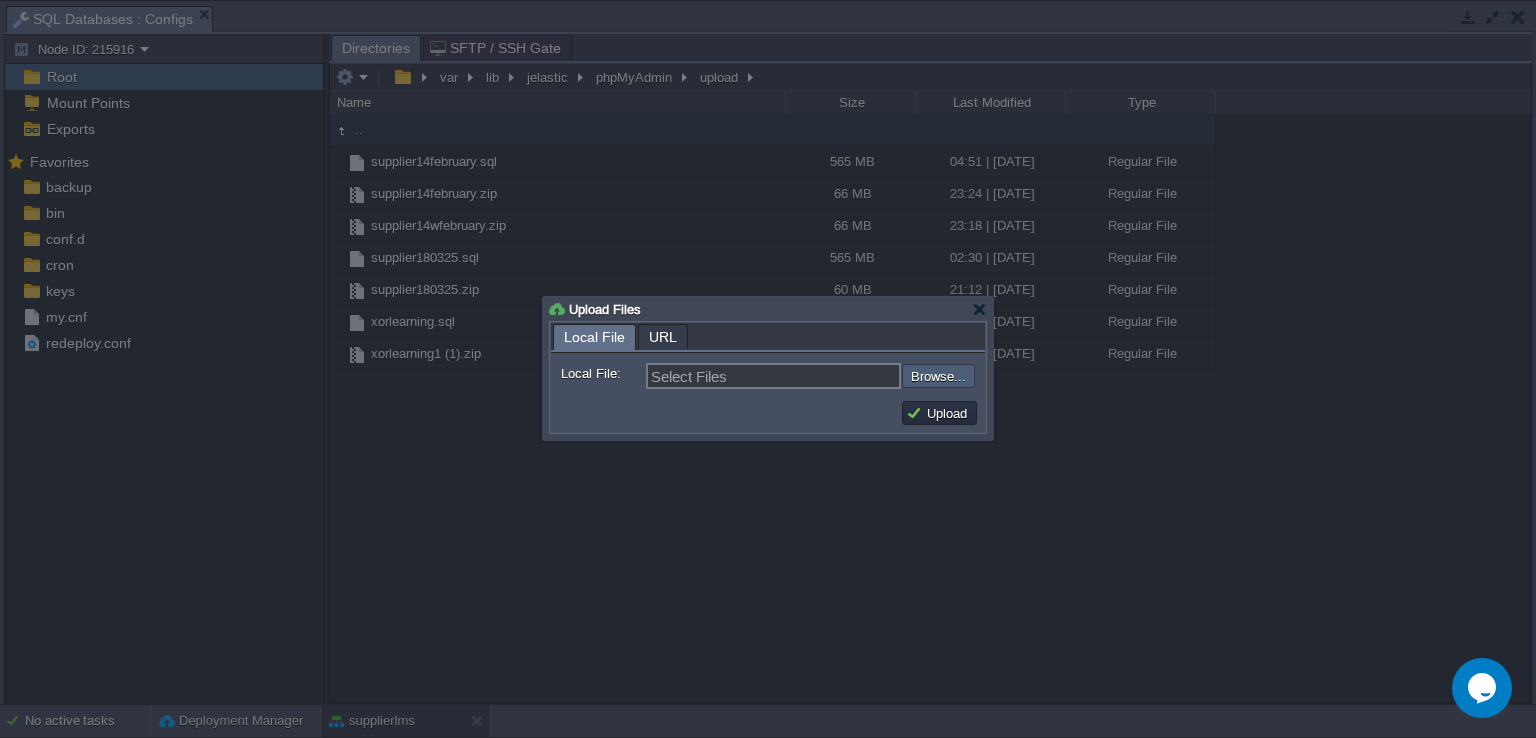 click at bounding box center (848, 376) 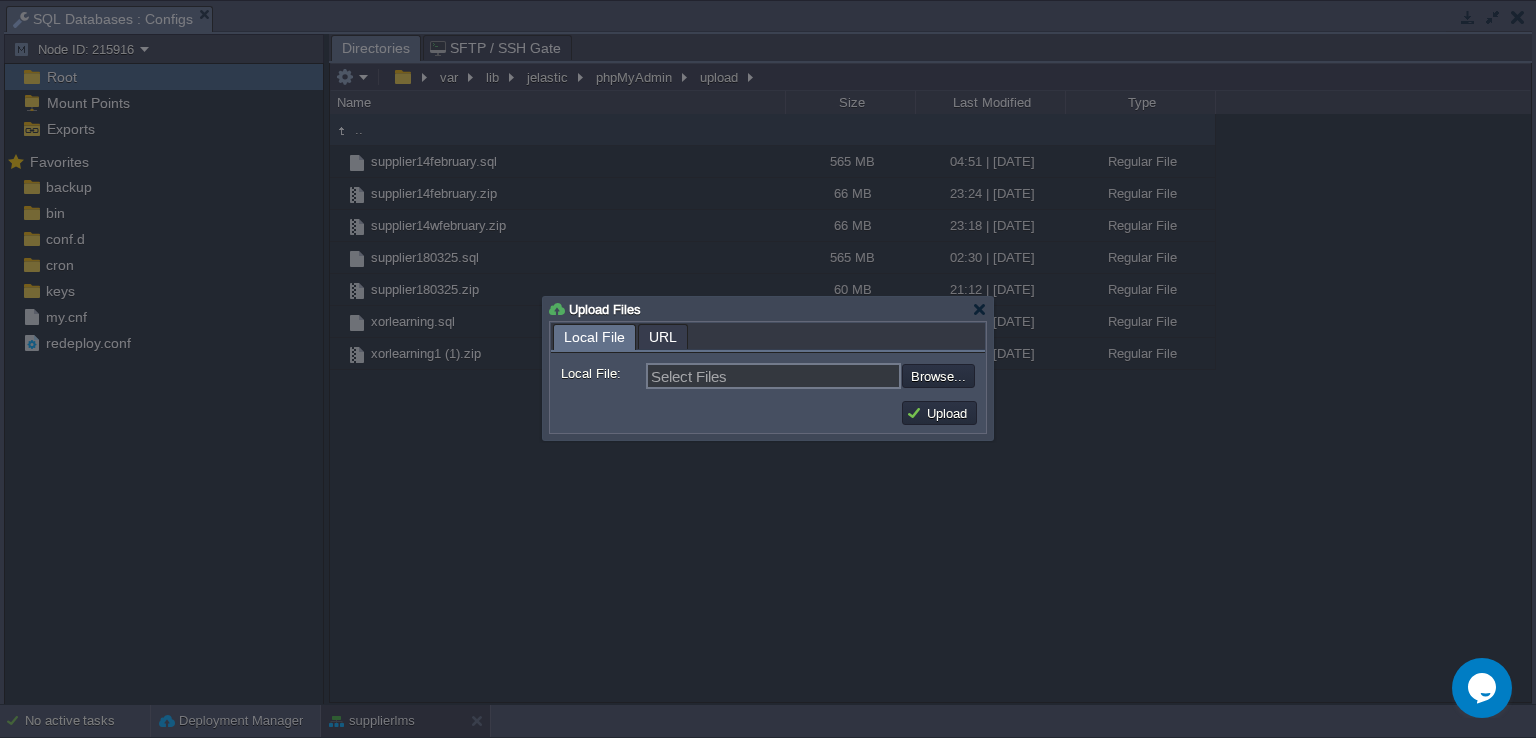 type on "C:\fakepath\mydbfile.zip" 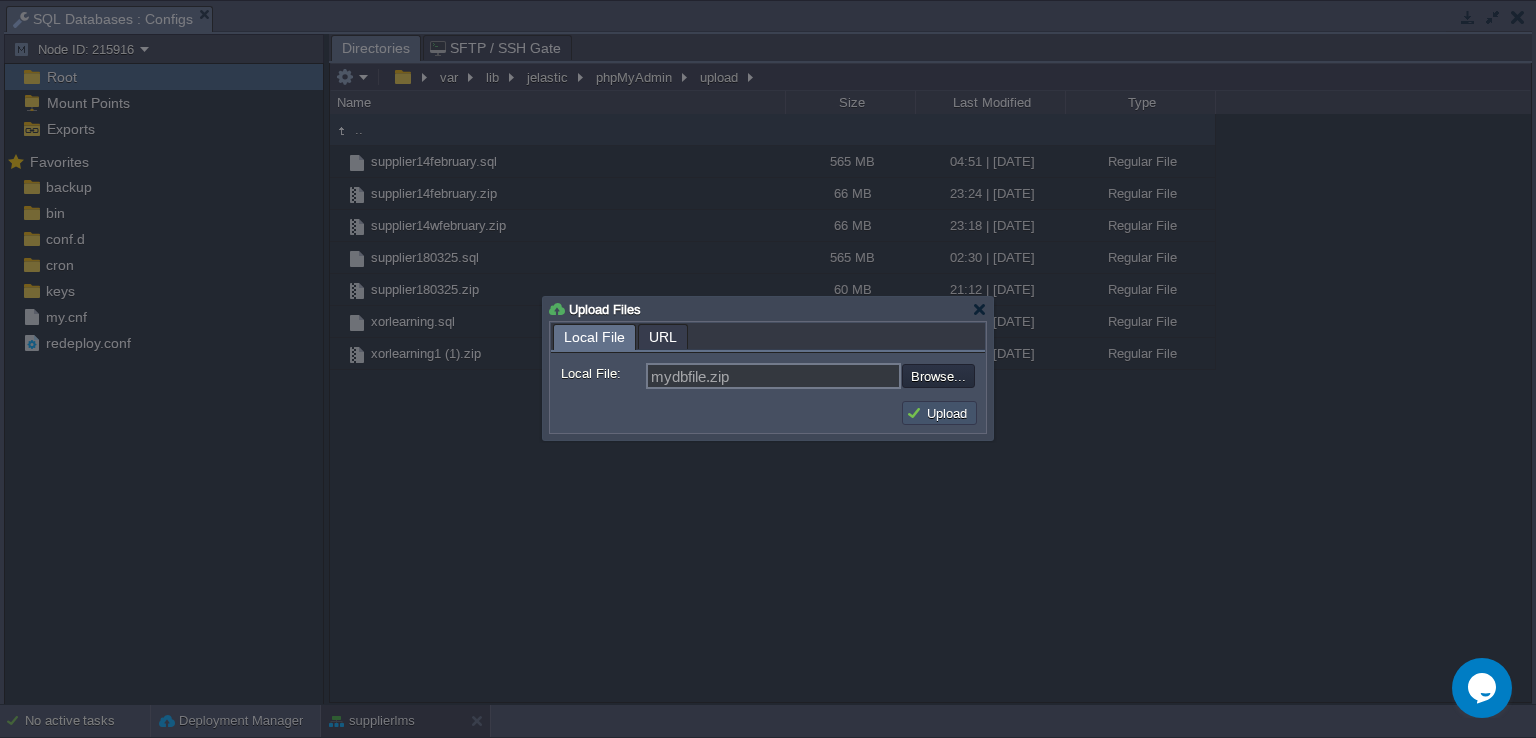 click on "Upload" at bounding box center (939, 413) 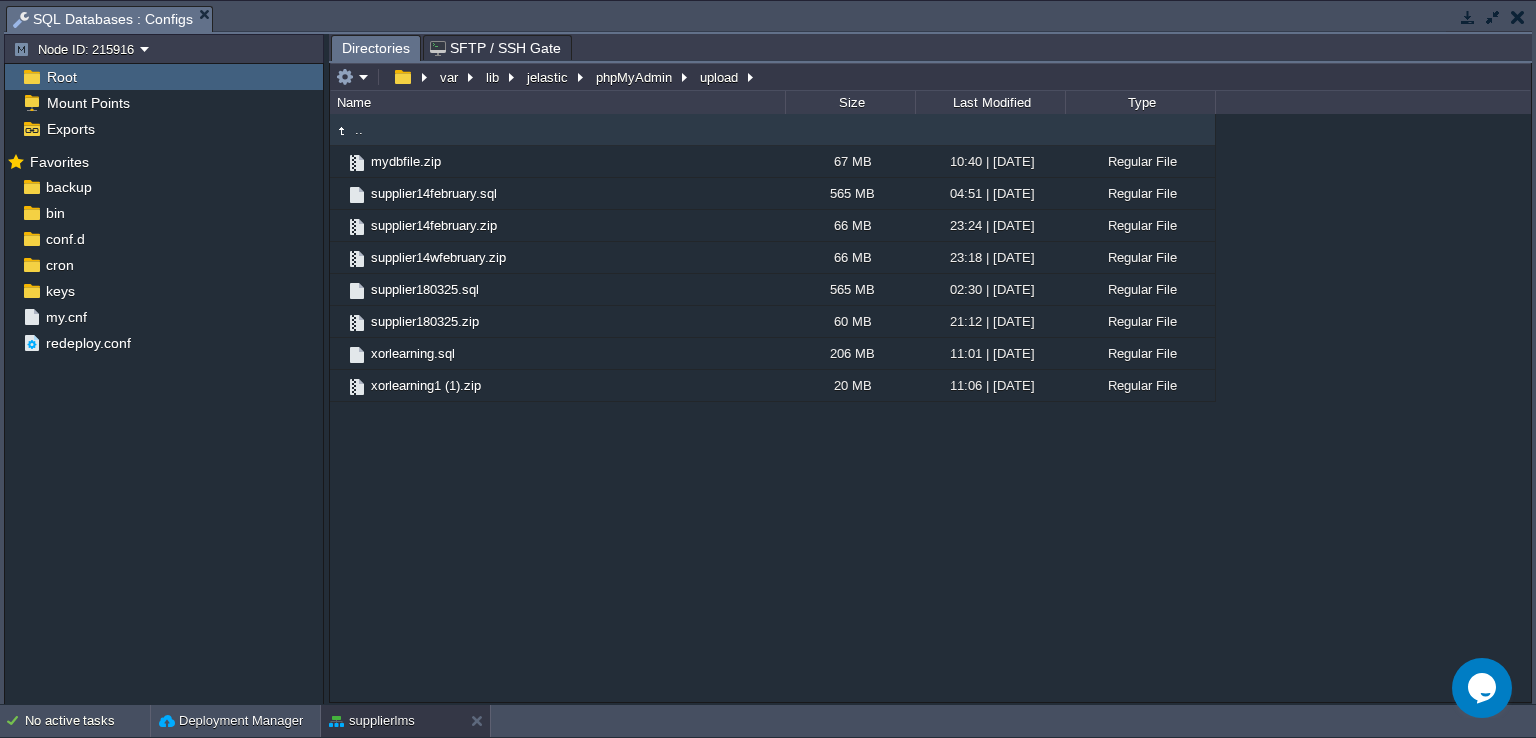 type on "/var/lib/jelastic/phpMyAdmin/upload" 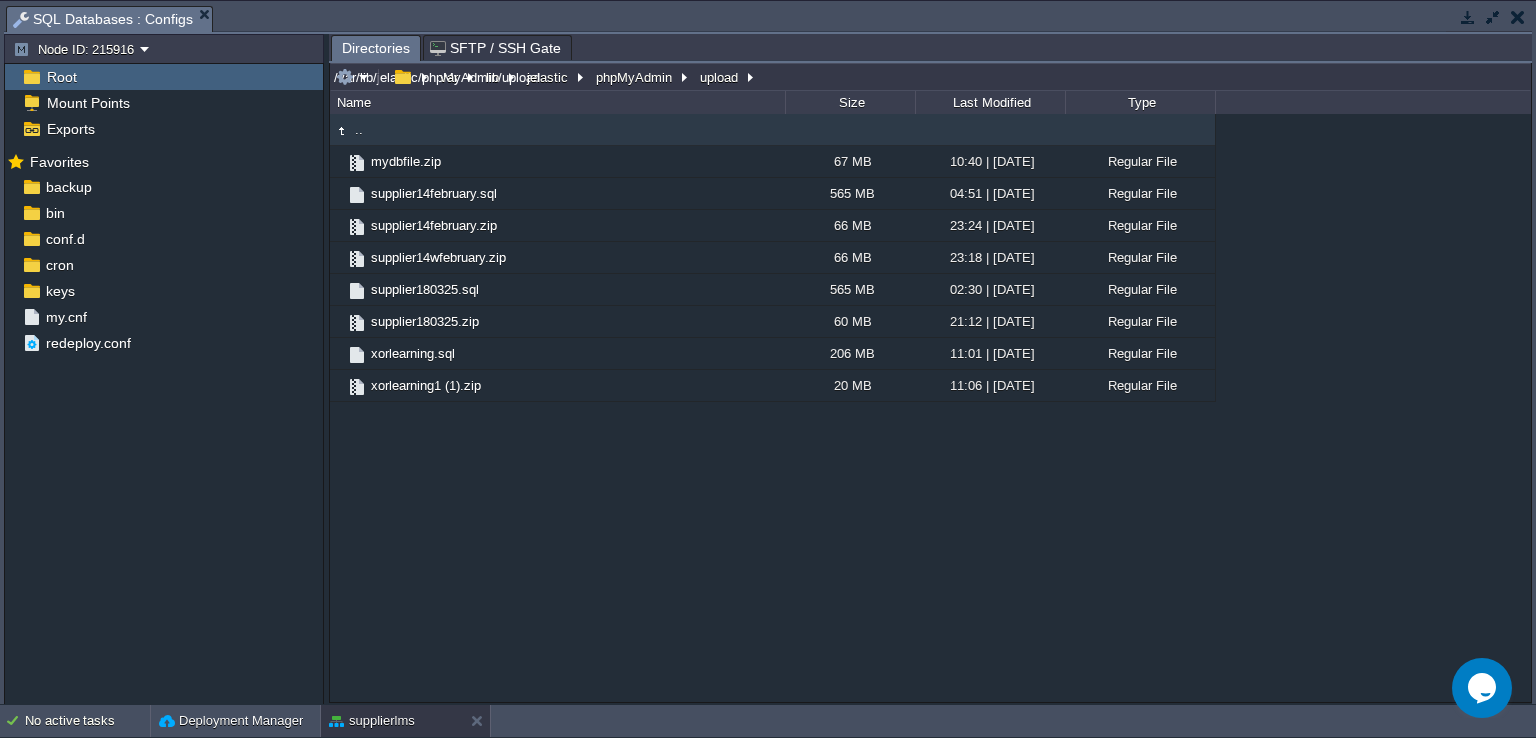 click on "/var/lib/jelastic/phpMyAdmin/upload" at bounding box center [930, 77] 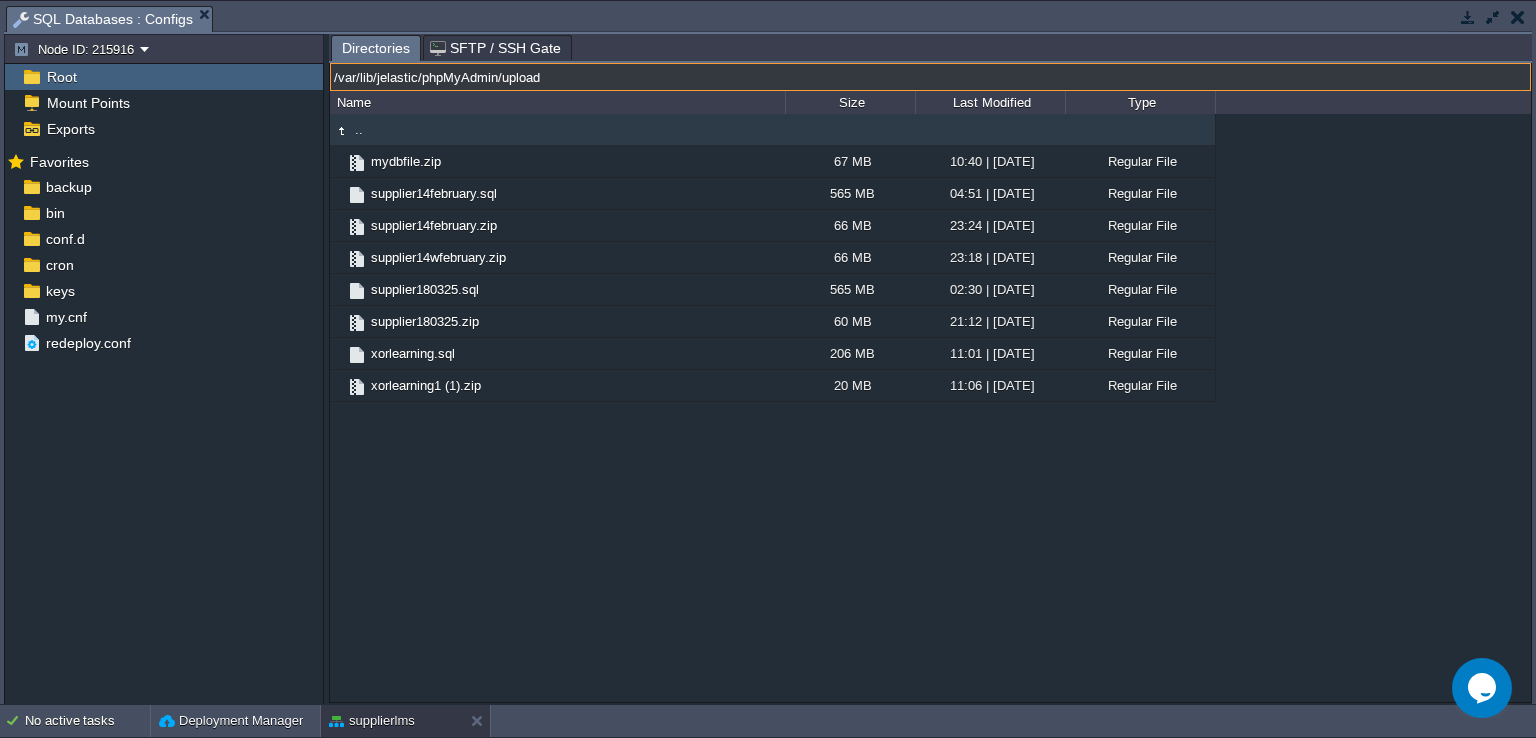 click at bounding box center (1468, 17) 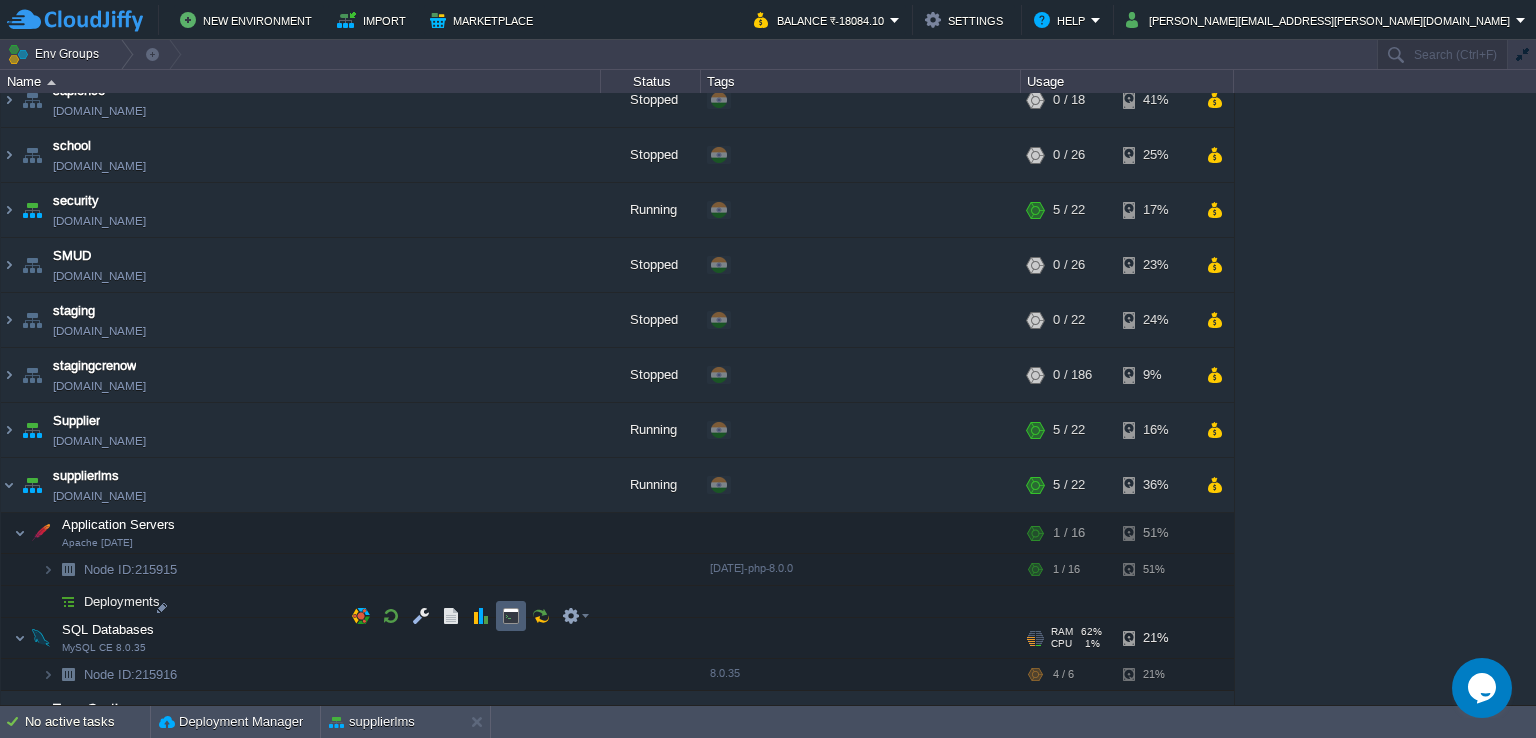 click at bounding box center (511, 616) 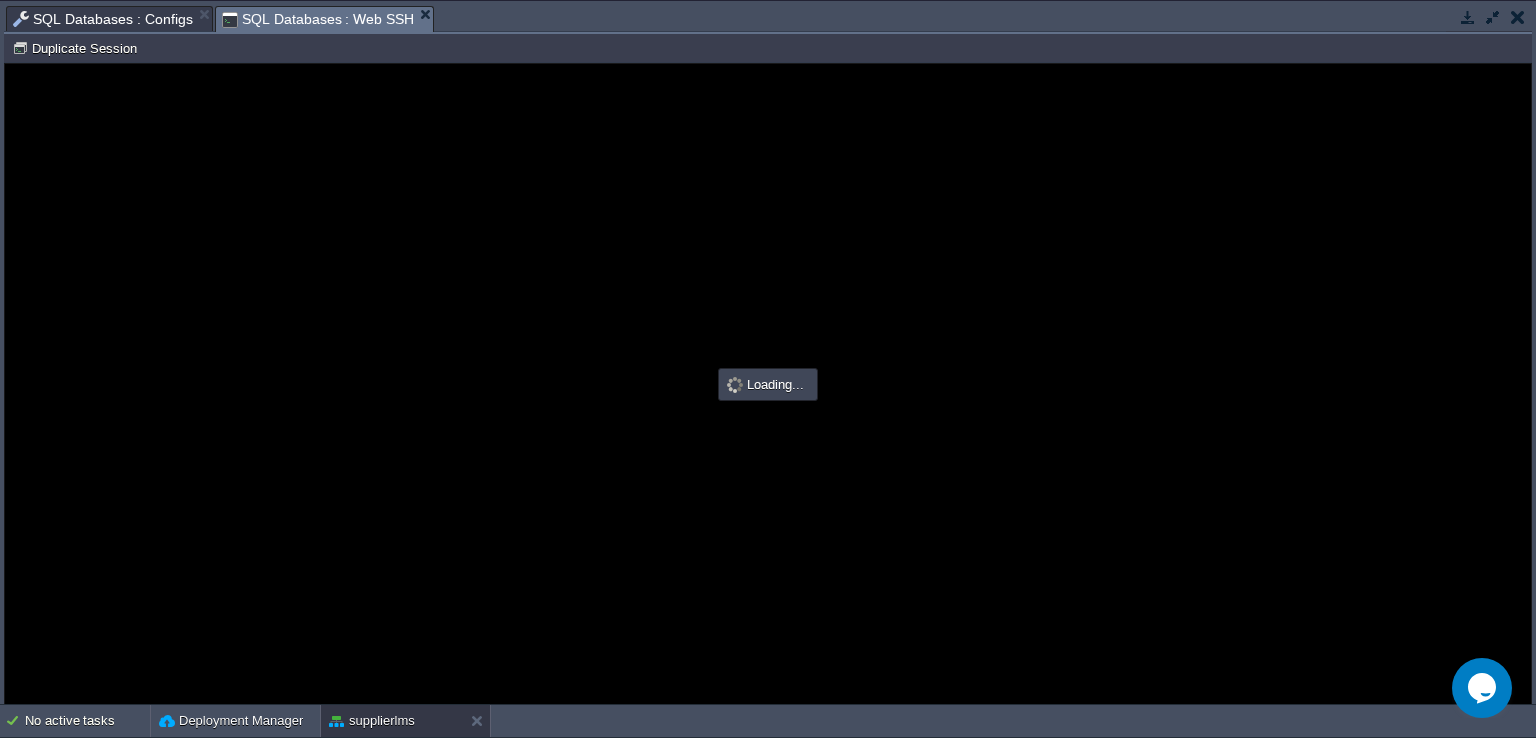 scroll, scrollTop: 0, scrollLeft: 0, axis: both 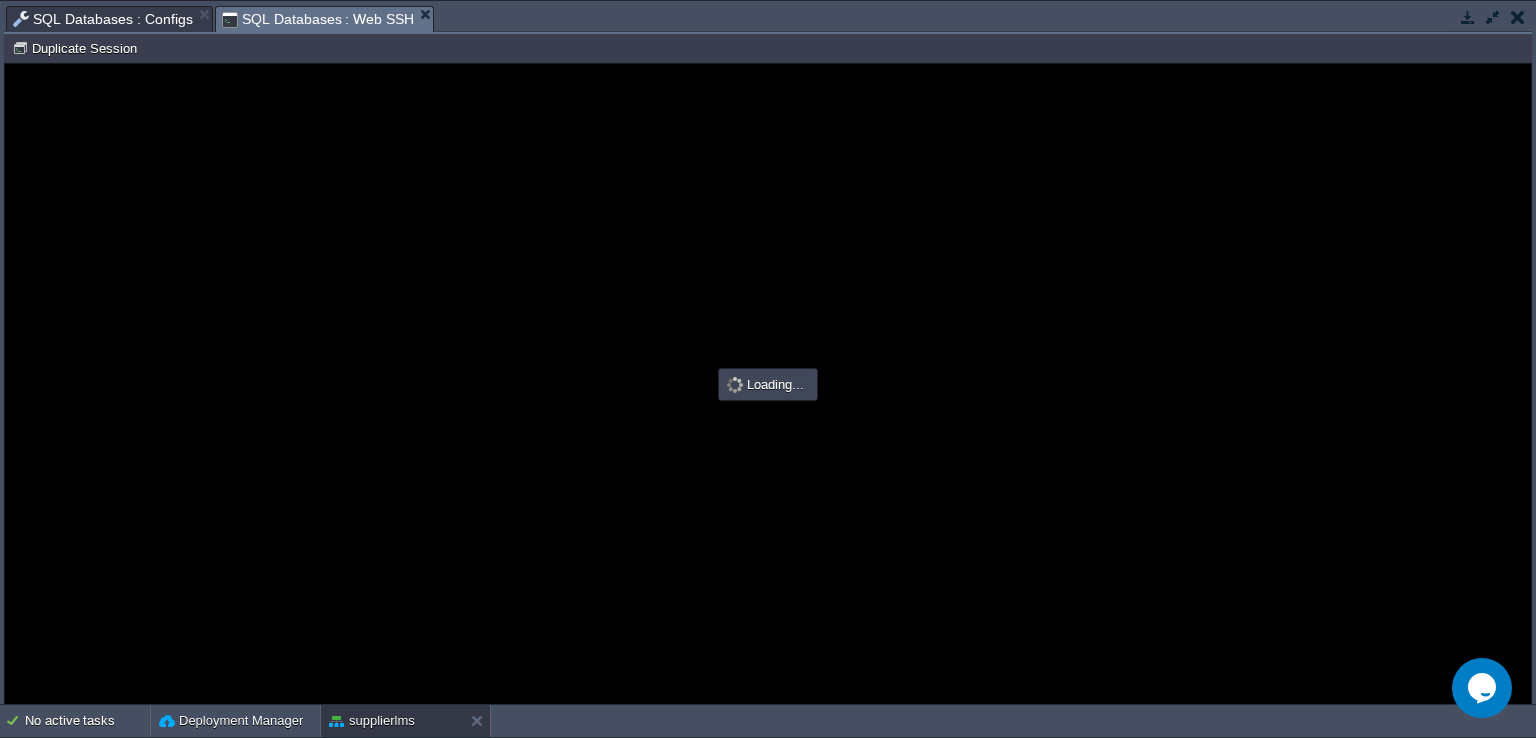 type on "#000000" 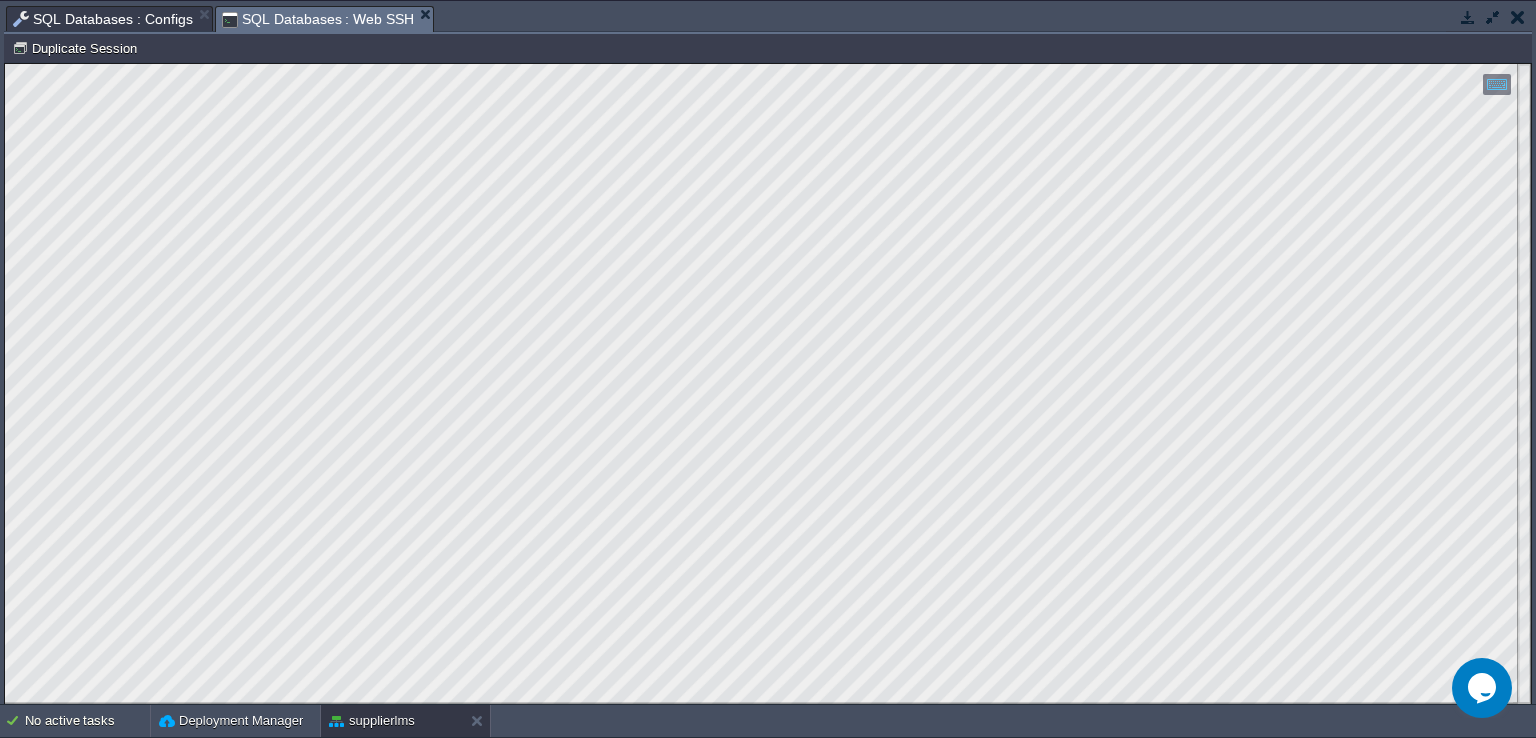 click at bounding box center (1468, 17) 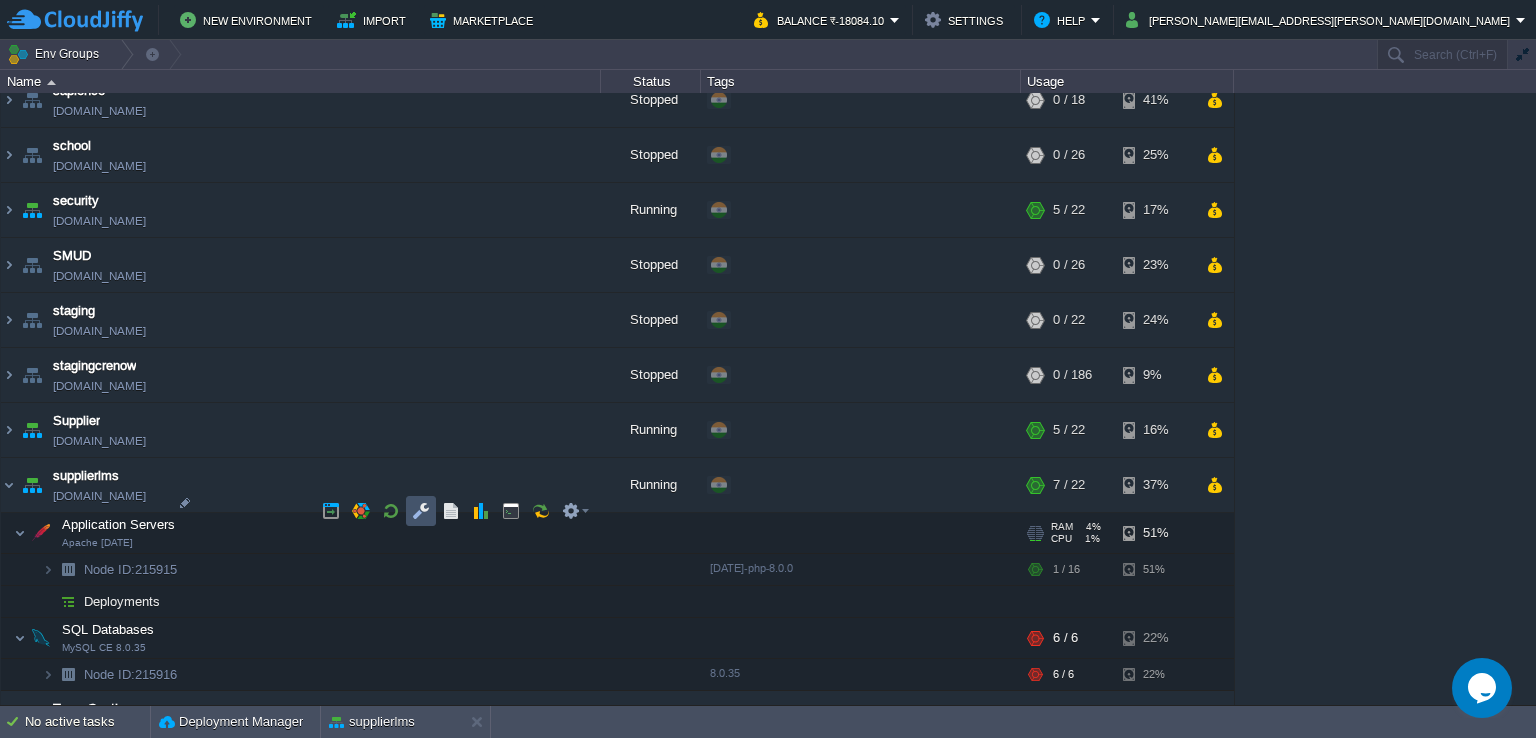 click at bounding box center (421, 511) 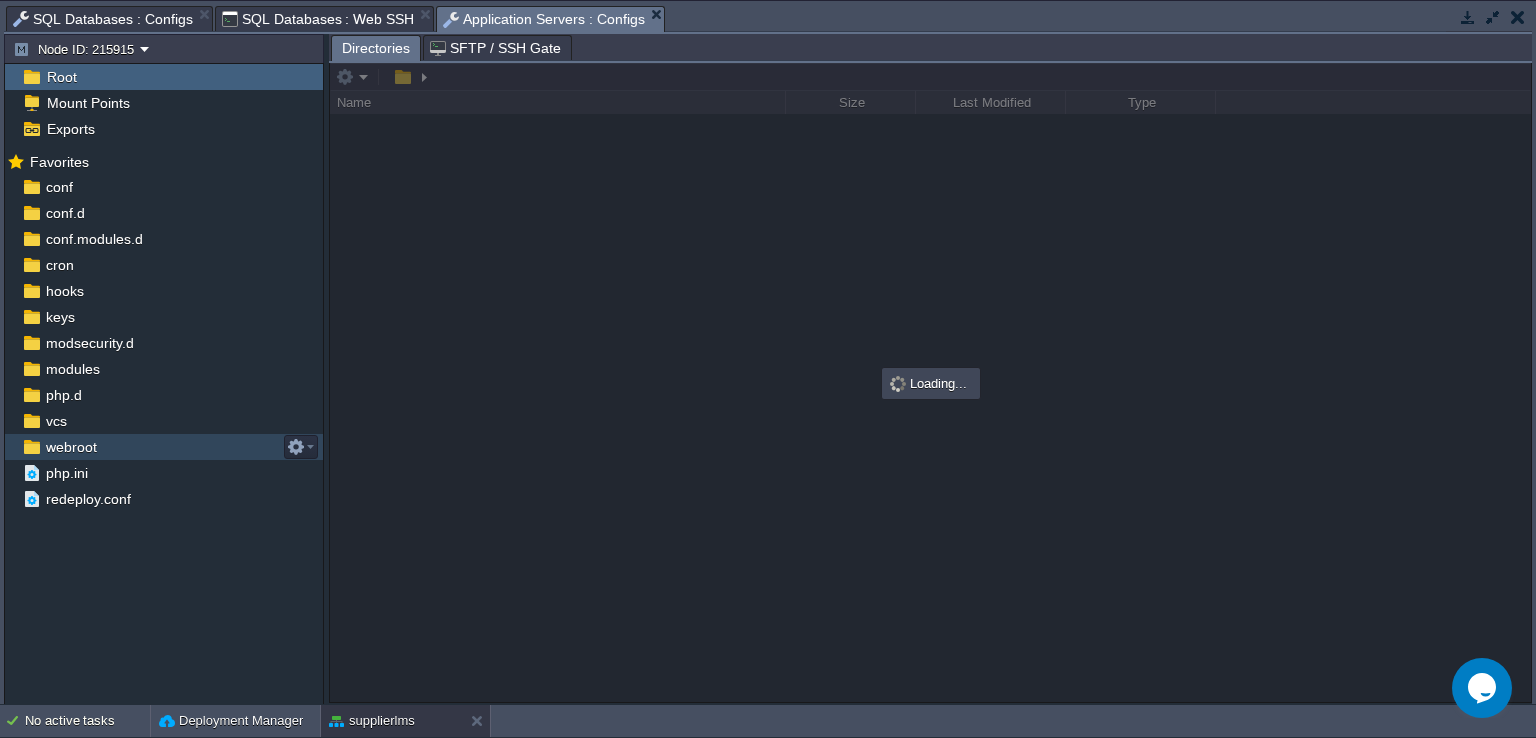click on "webroot" at bounding box center [164, 447] 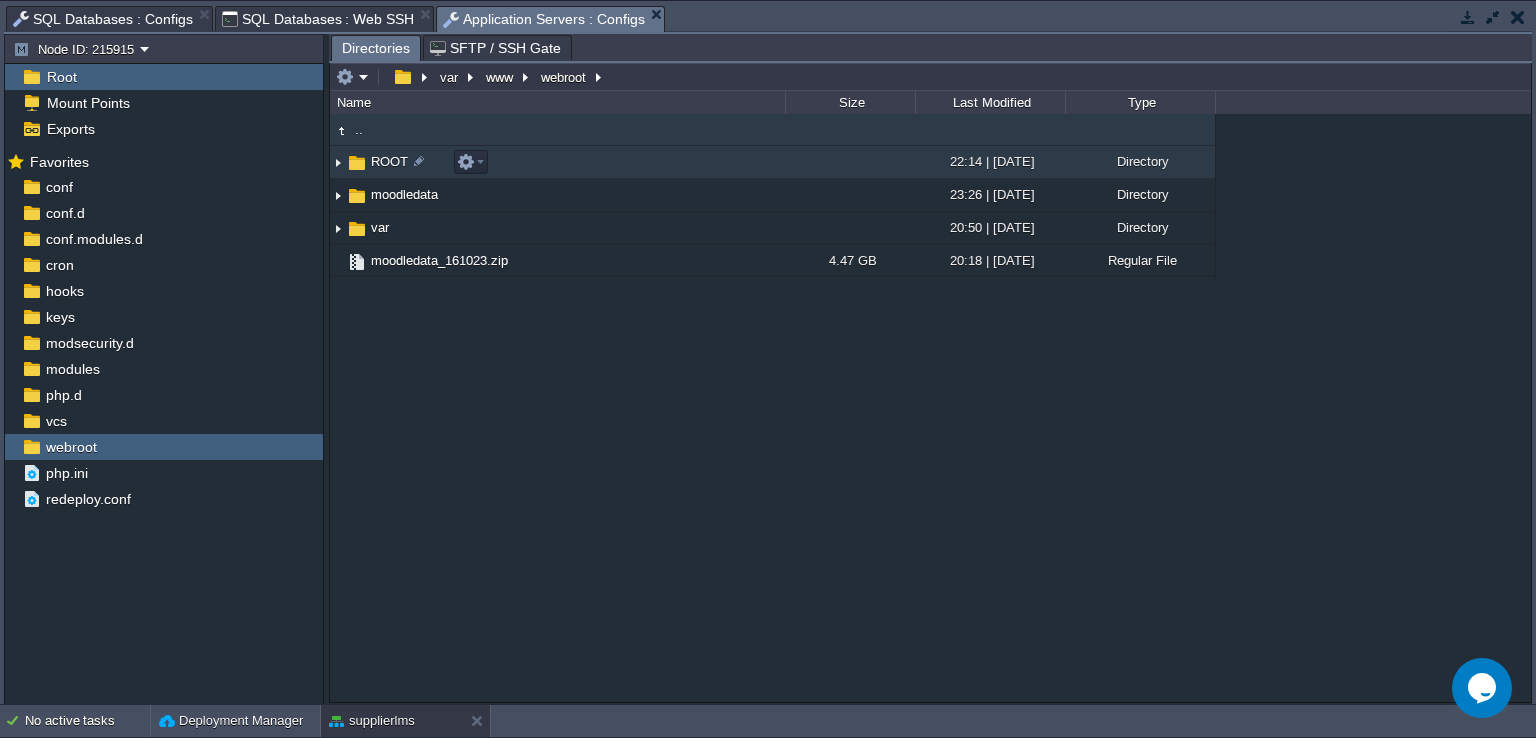 click on "ROOT" at bounding box center [389, 161] 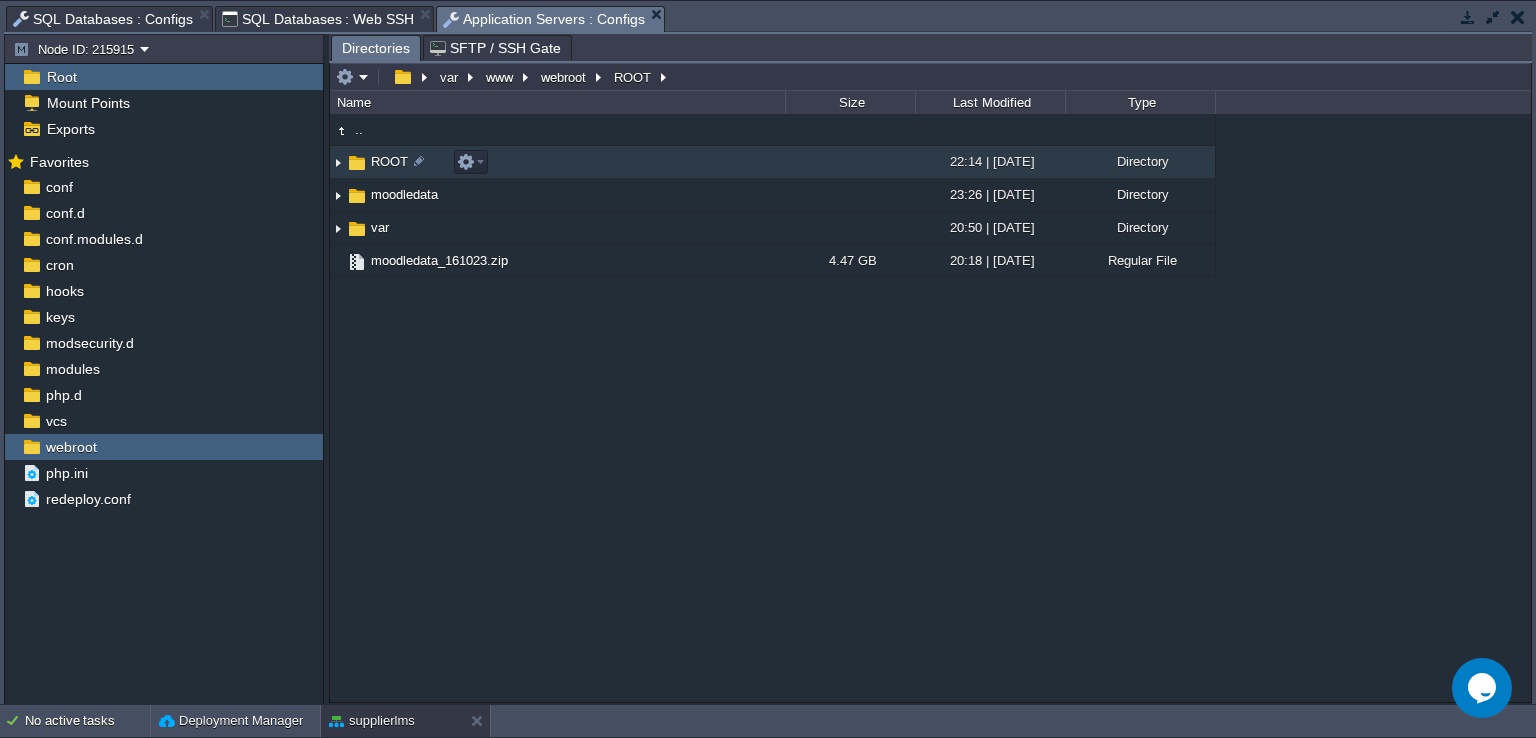 click on "ROOT" at bounding box center (389, 161) 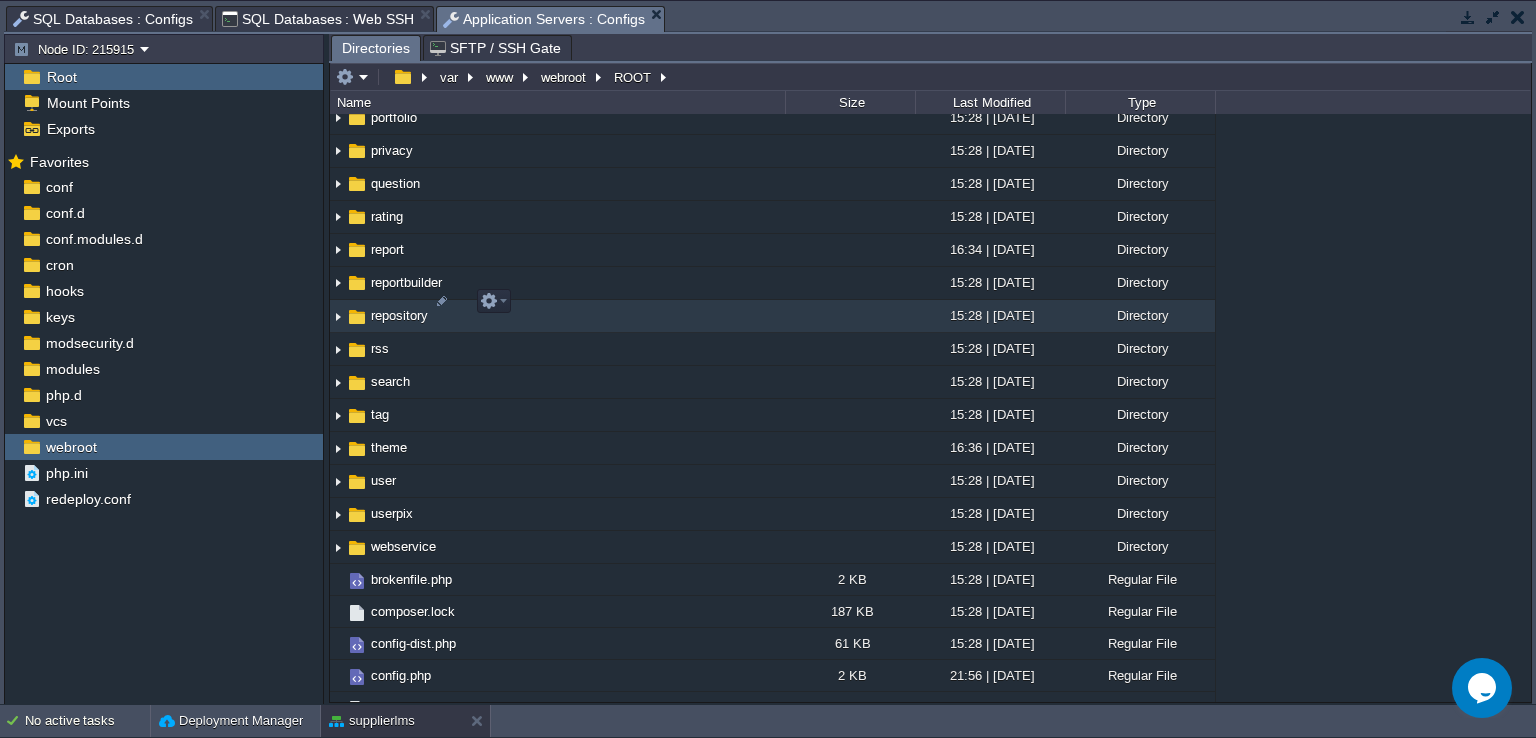 scroll, scrollTop: 1800, scrollLeft: 0, axis: vertical 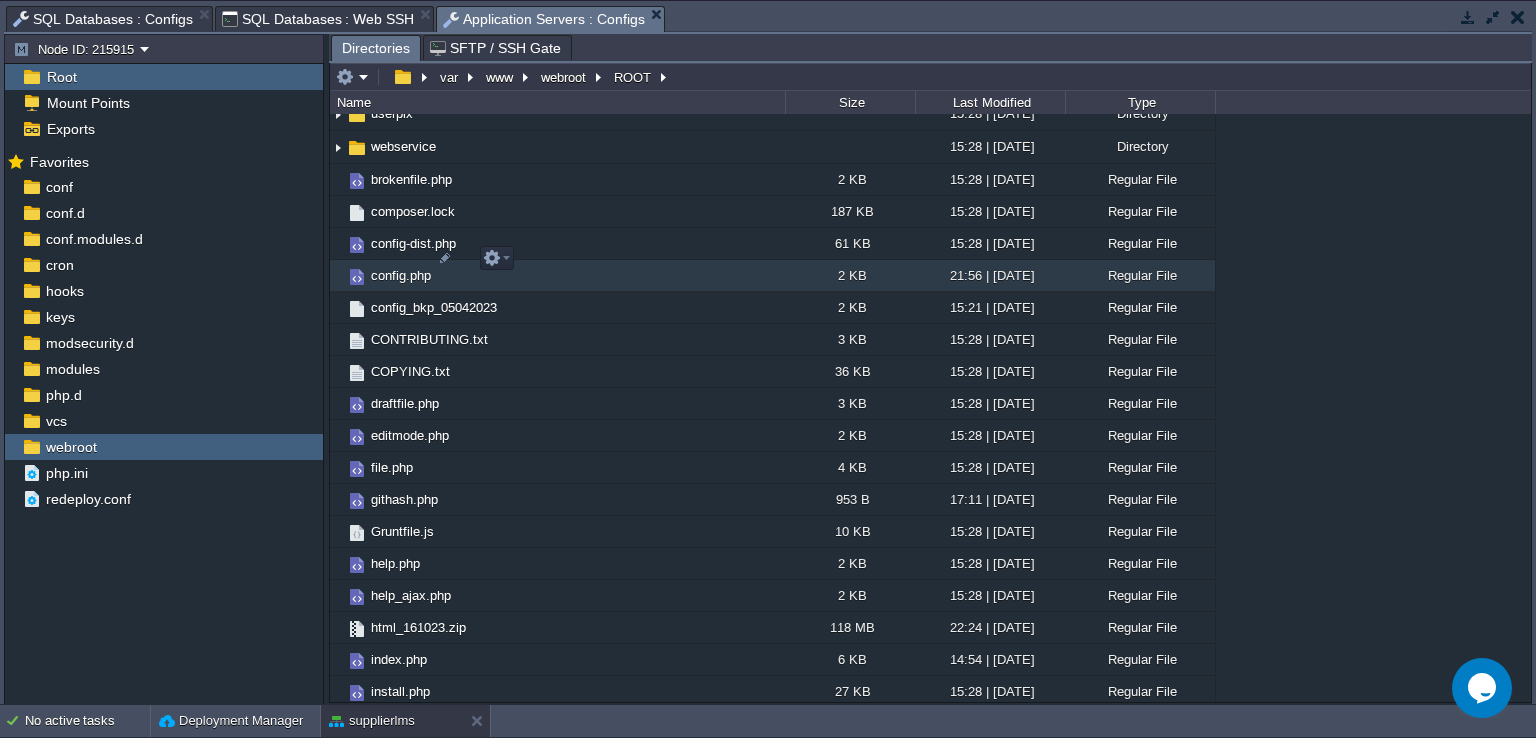 click on "config.php" at bounding box center [557, 276] 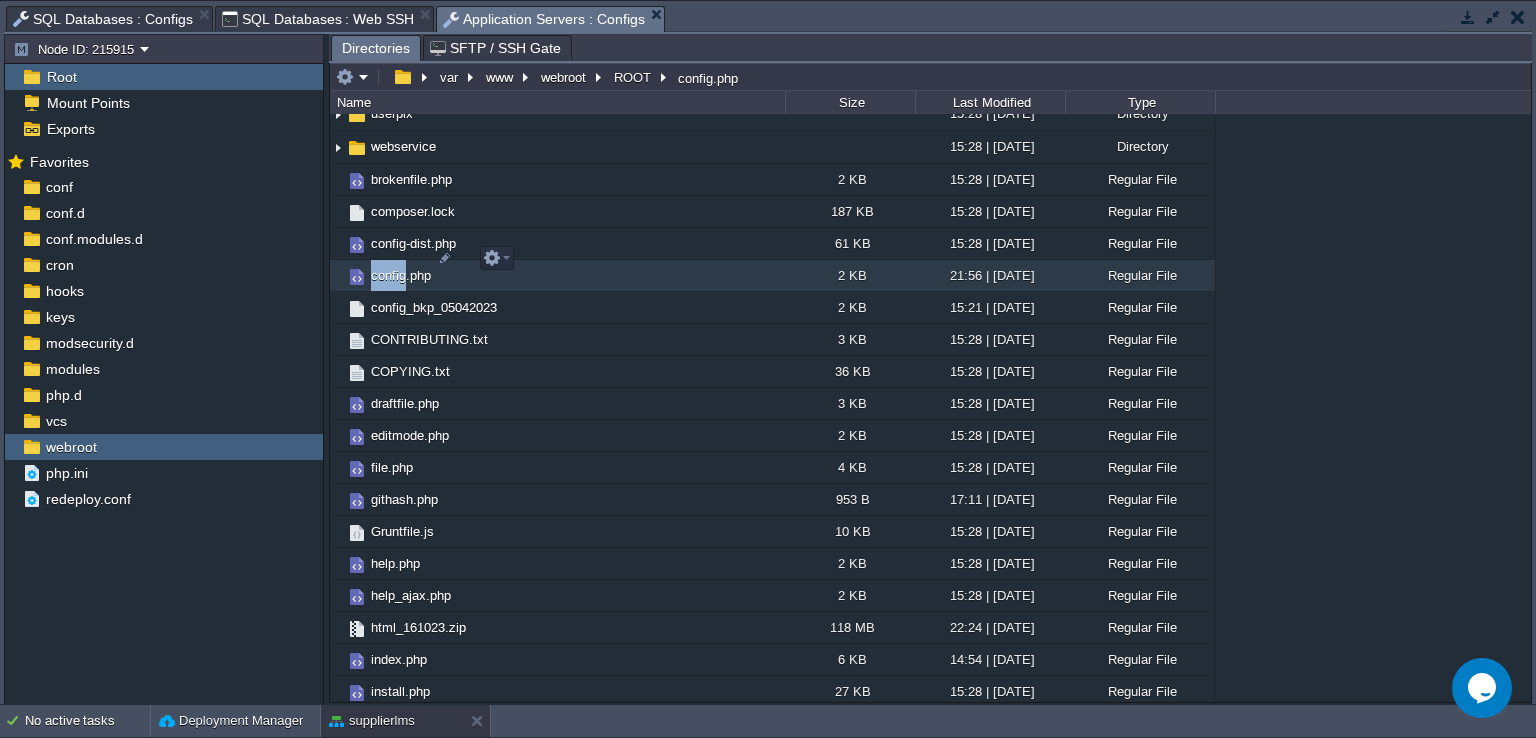 click on "config.php" at bounding box center (557, 276) 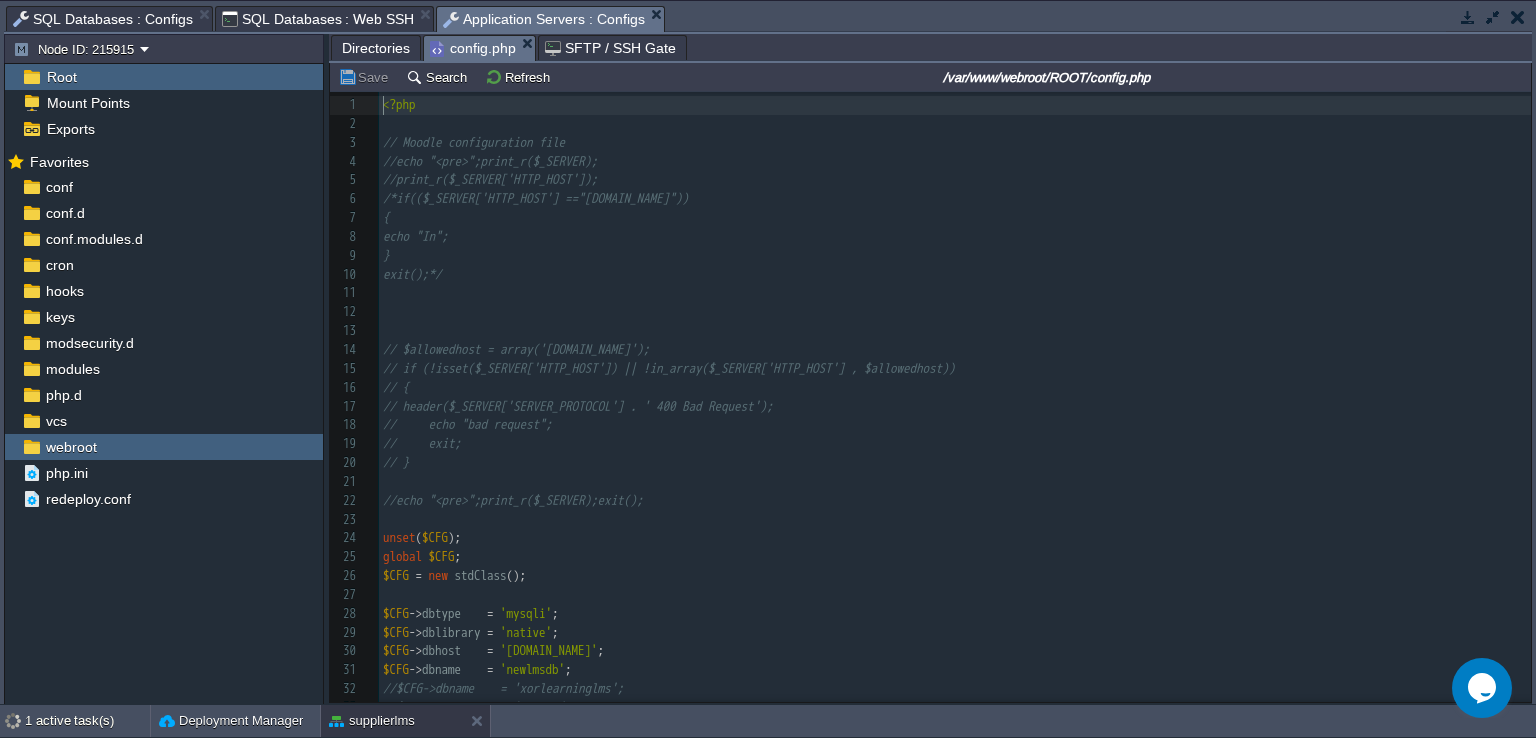 scroll, scrollTop: 6, scrollLeft: 0, axis: vertical 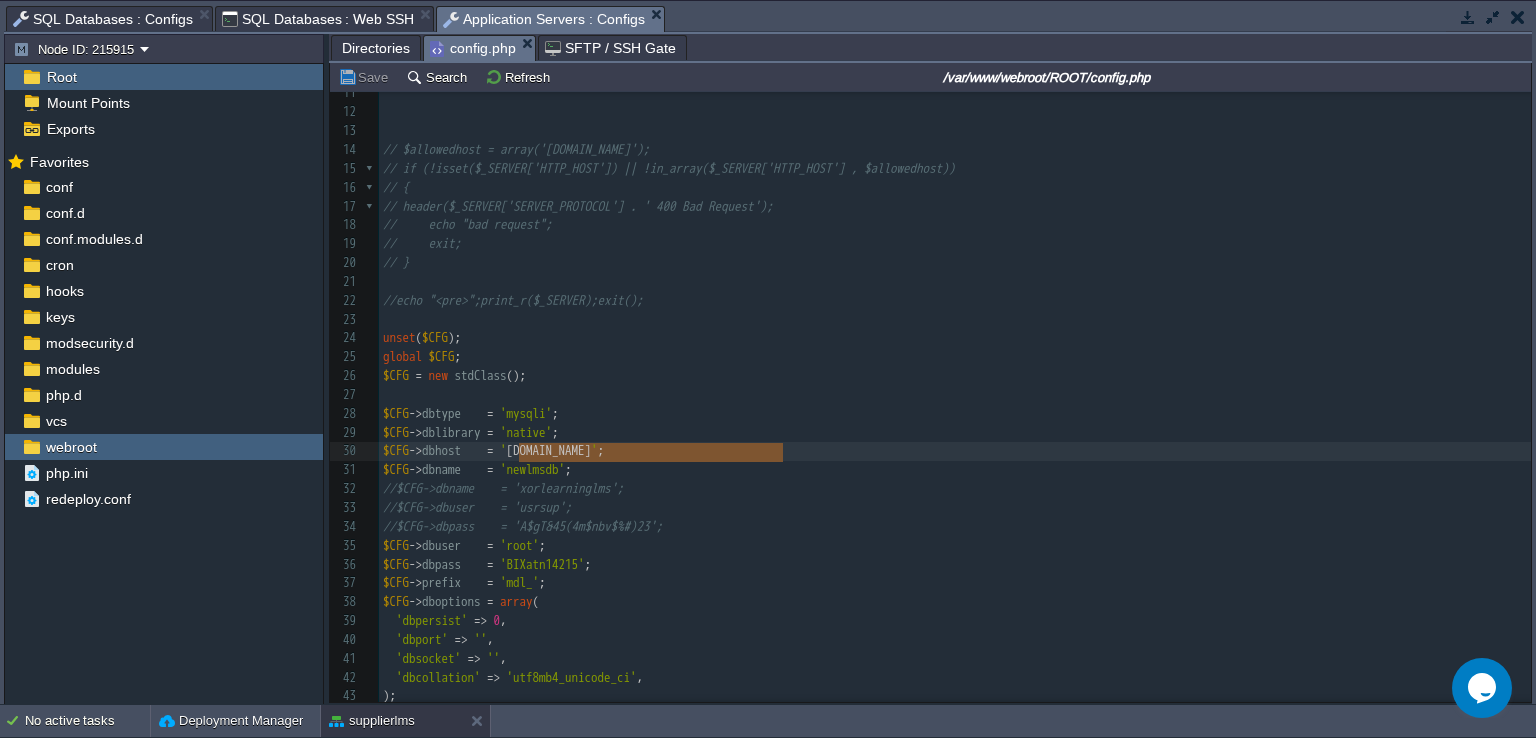 drag, startPoint x: 521, startPoint y: 460, endPoint x: 781, endPoint y: 453, distance: 260.0942 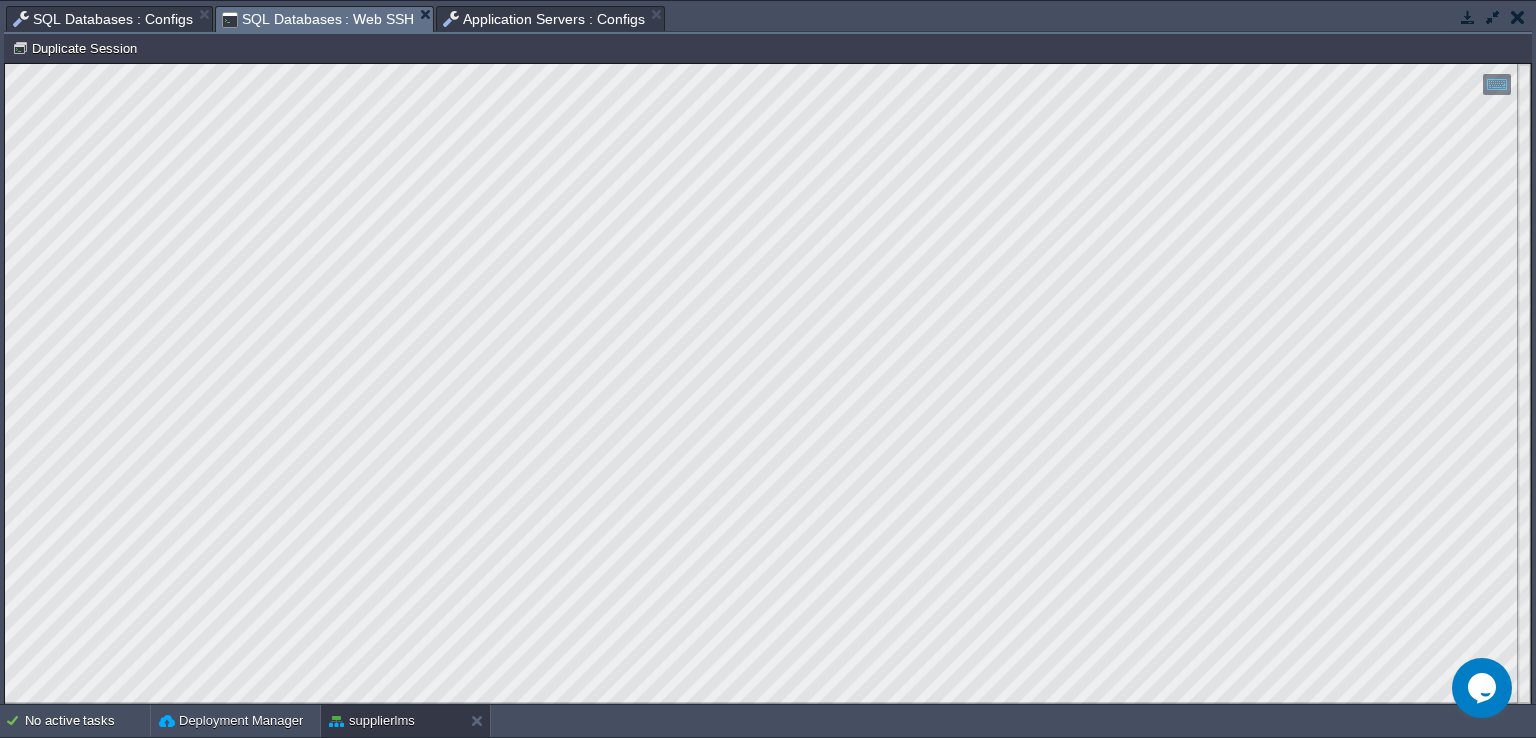 click on "SQL Databases : Web SSH" at bounding box center (318, 19) 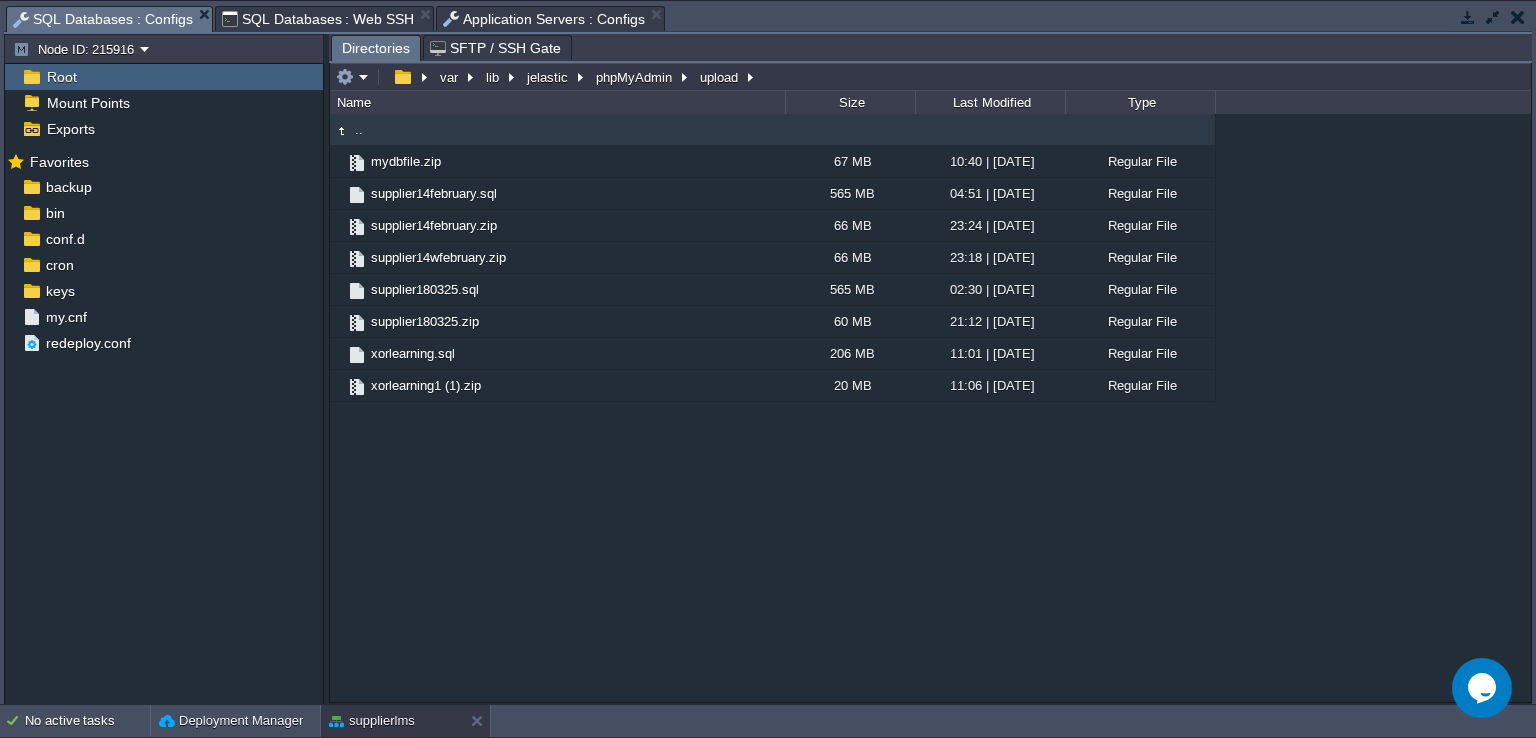 click on ".. mydbfile.zip 67 MB 10:40   |   [DATE] Regular File supplier14february.sql 565 MB 04:51   |   [DATE] Regular File supplier14february.zip 66 MB 23:24   |   [DATE] Regular File supplier14wfebruary.zip 66 MB 23:18   |   [DATE] Regular File supplier180325.sql 565 MB 02:30   |   [DATE] Regular File supplier180325.zip 60 MB 21:12   |   [DATE] Regular File xorlearning.sql 206 MB 11:01   |   [DATE] Regular File xorlearning1 (1).zip 20 MB 11:06   |   [DATE] Regular File" at bounding box center [930, 408] 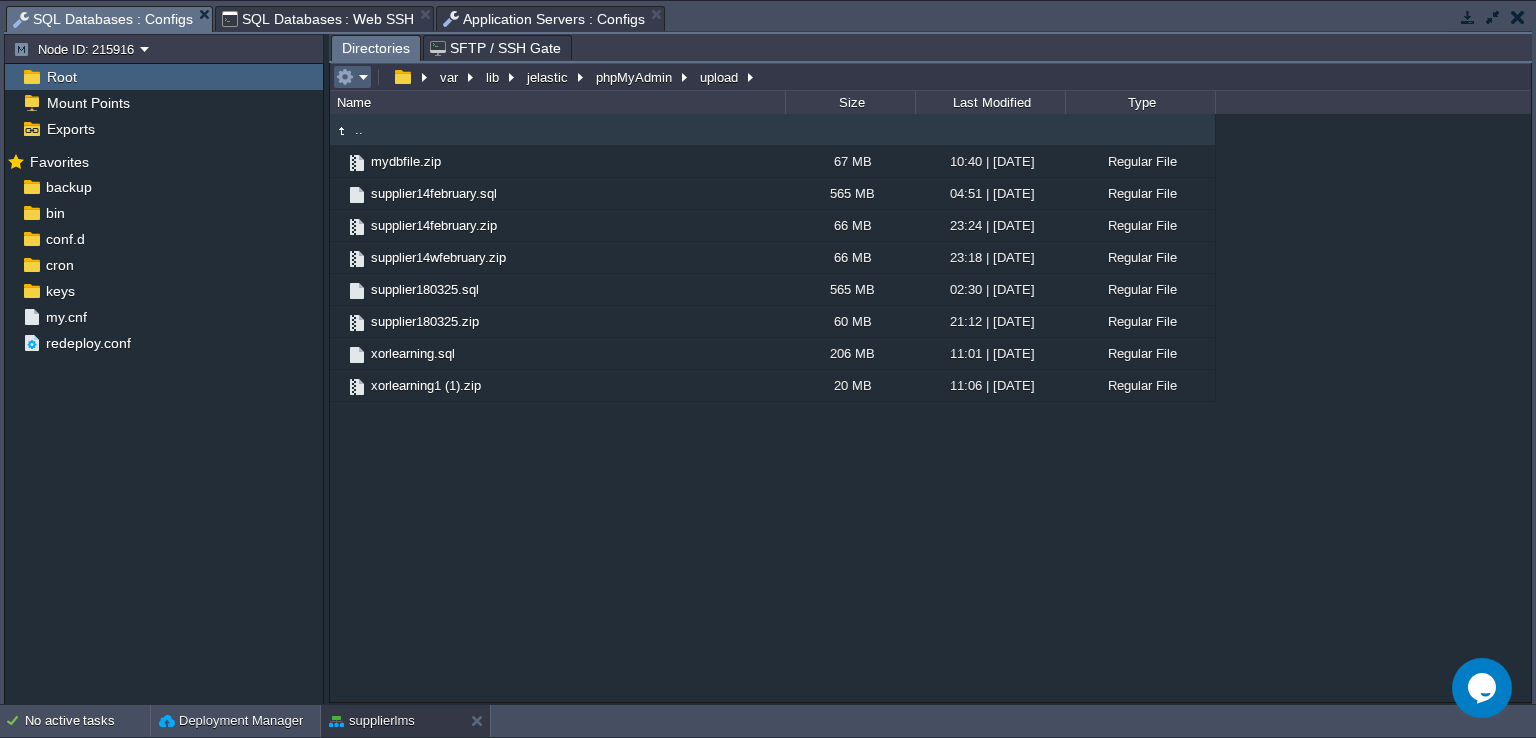 click at bounding box center (352, 77) 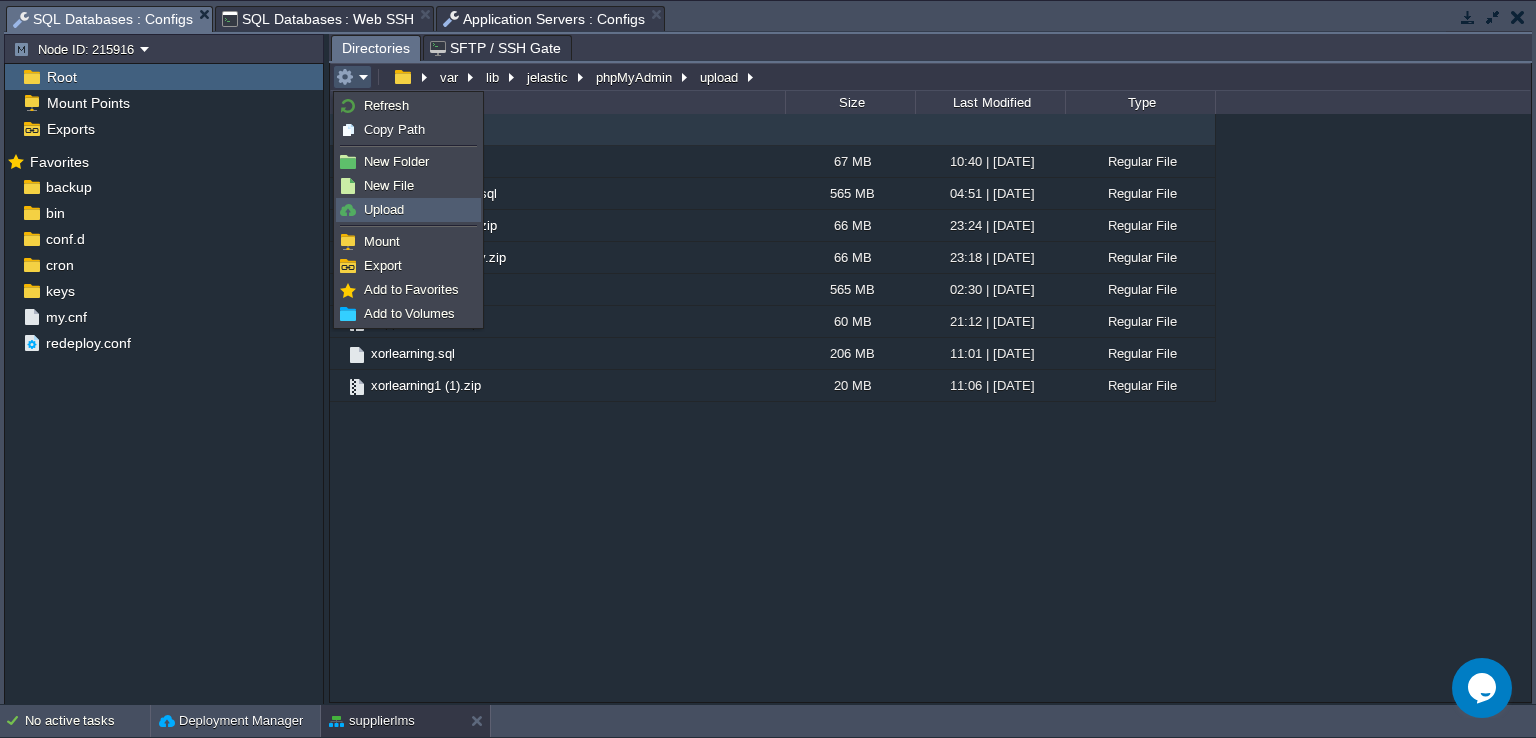 click on "Upload" at bounding box center (408, 210) 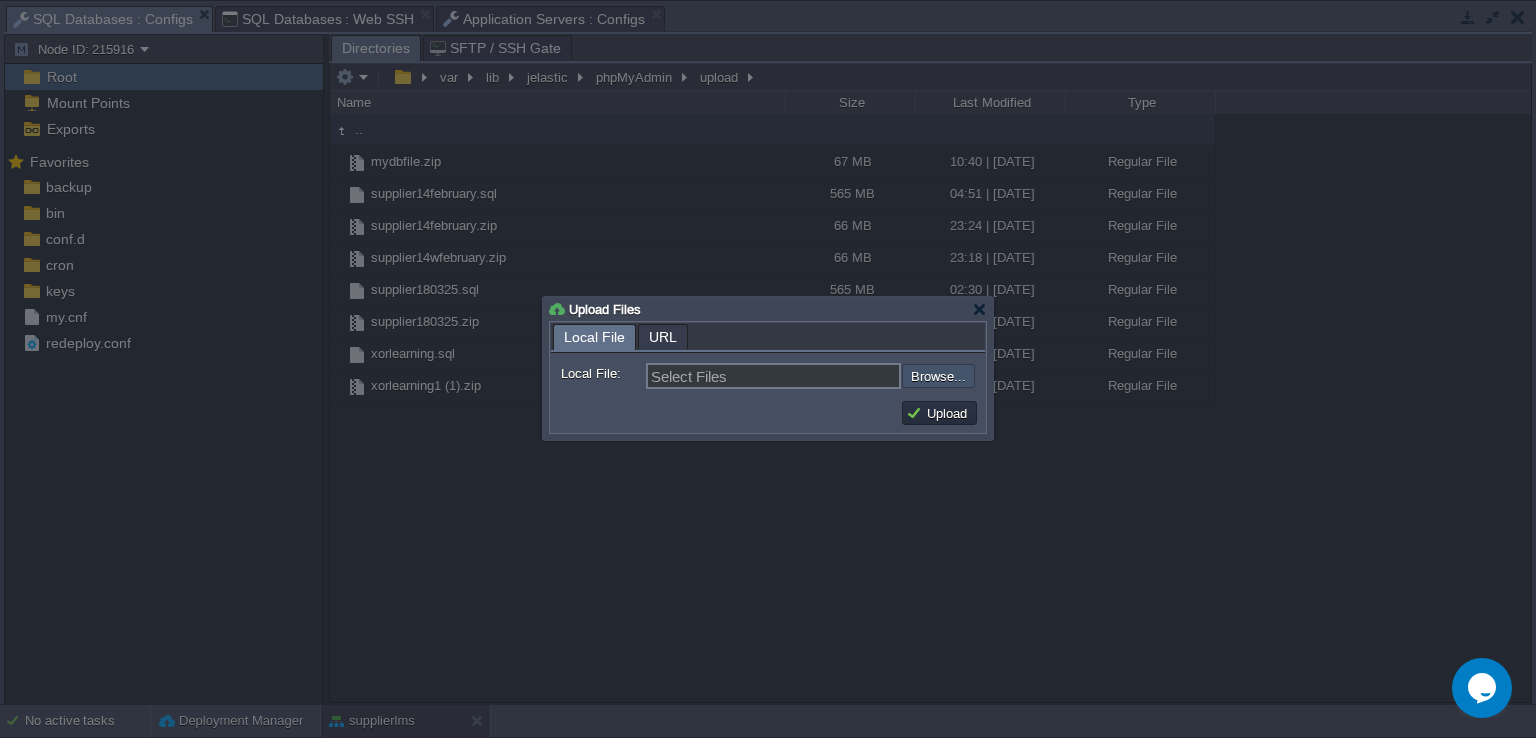 click at bounding box center (848, 376) 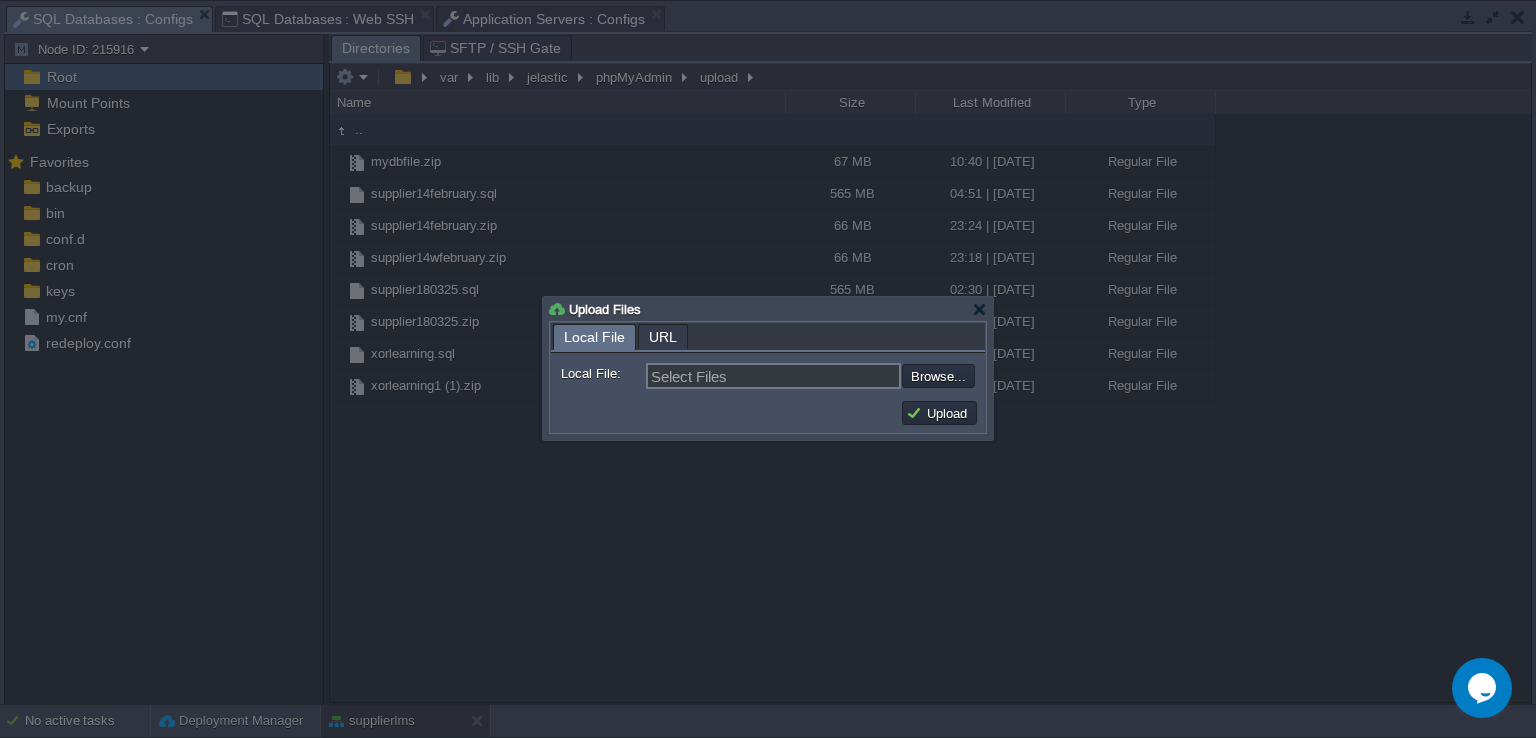 type on "C:\fakepath\supplier300725.zip" 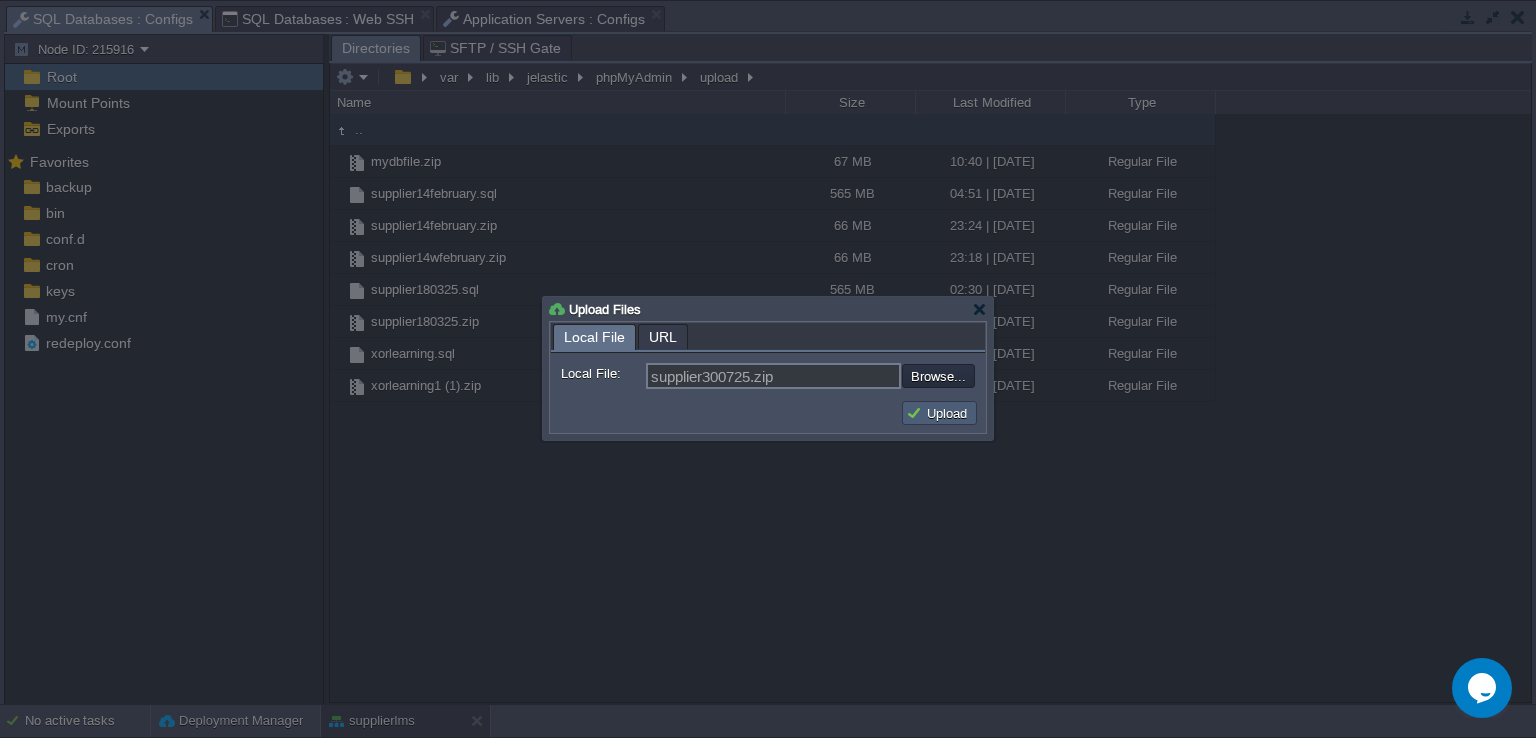 click on "Upload" at bounding box center (939, 413) 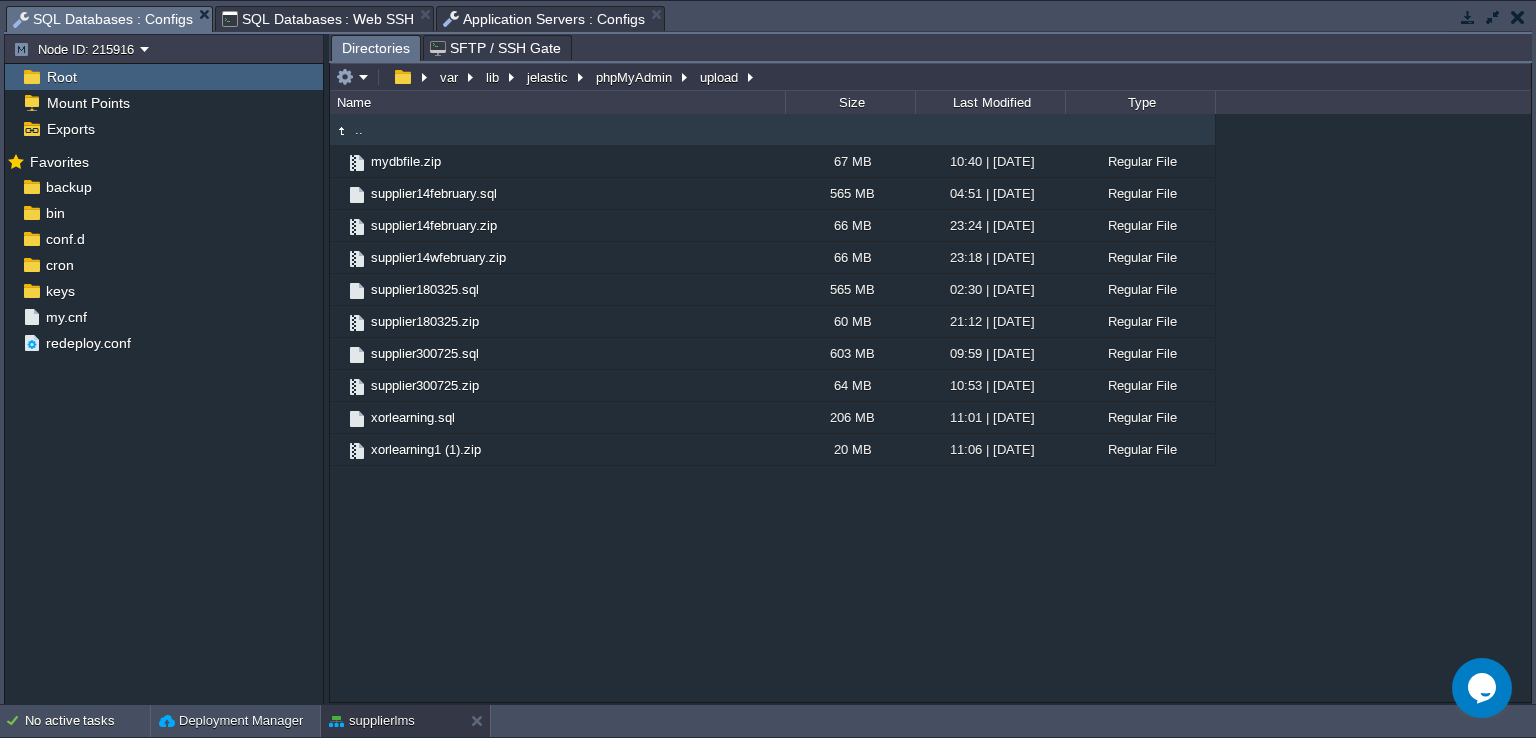 click on ".. mydbfile.zip 67 MB 10:40   |   [DATE] Regular File supplier14february.sql 565 MB 04:51   |   [DATE] Regular File supplier14february.zip 66 MB 23:24   |   [DATE] Regular File supplier14wfebruary.zip 66 MB 23:18   |   [DATE] Regular File supplier180325.sql 565 MB 02:30   |   [DATE] Regular File supplier180325.zip 60 MB 21:12   |   [DATE] Regular File supplier300725.sql 603 MB 09:59   |   [DATE] Regular File supplier300725.zip 64 MB 10:53   |   [DATE] Regular File xorlearning.sql 206 MB 11:01   |   [DATE] Regular File xorlearning1 (1).zip 20 MB 11:06   |   [DATE] Regular File" at bounding box center (930, 408) 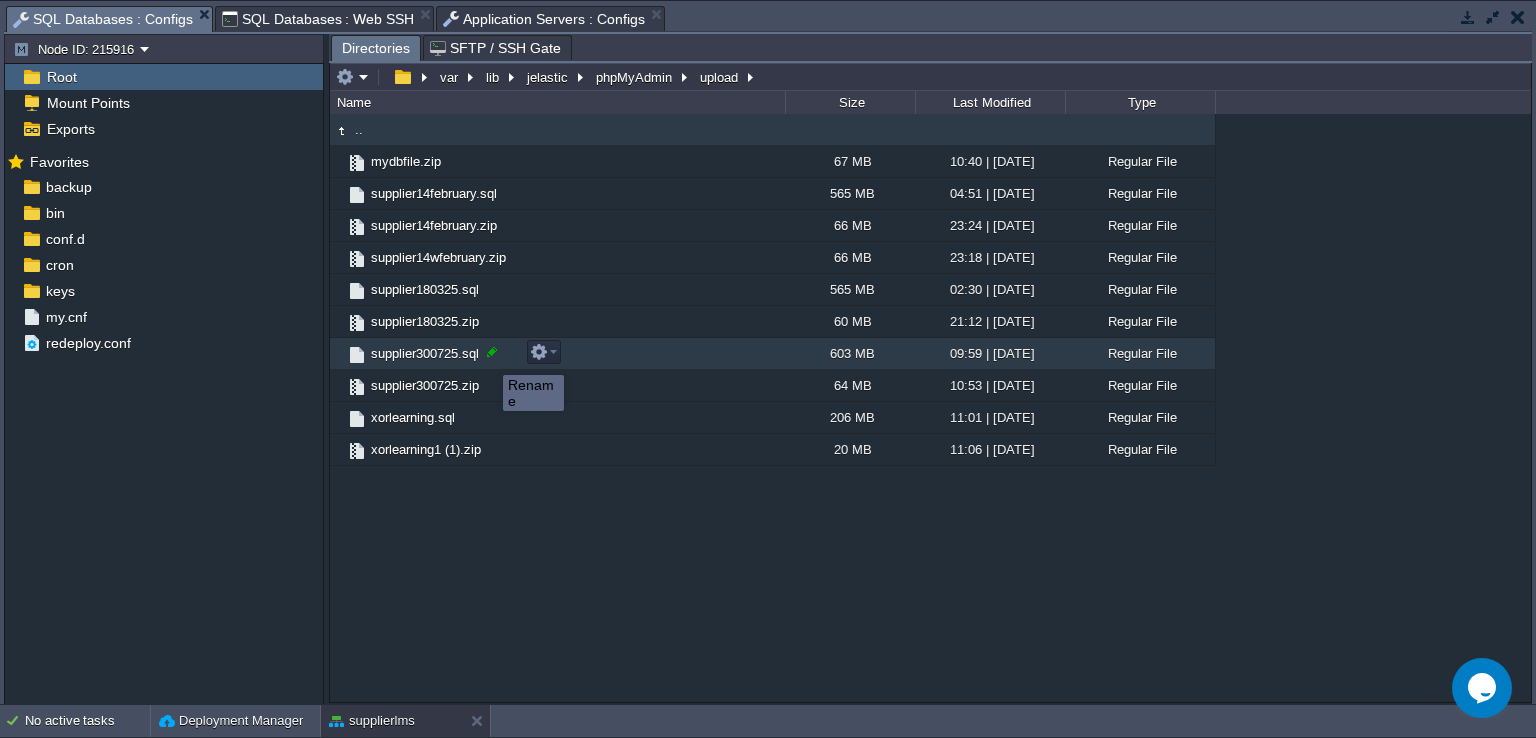 click at bounding box center (492, 352) 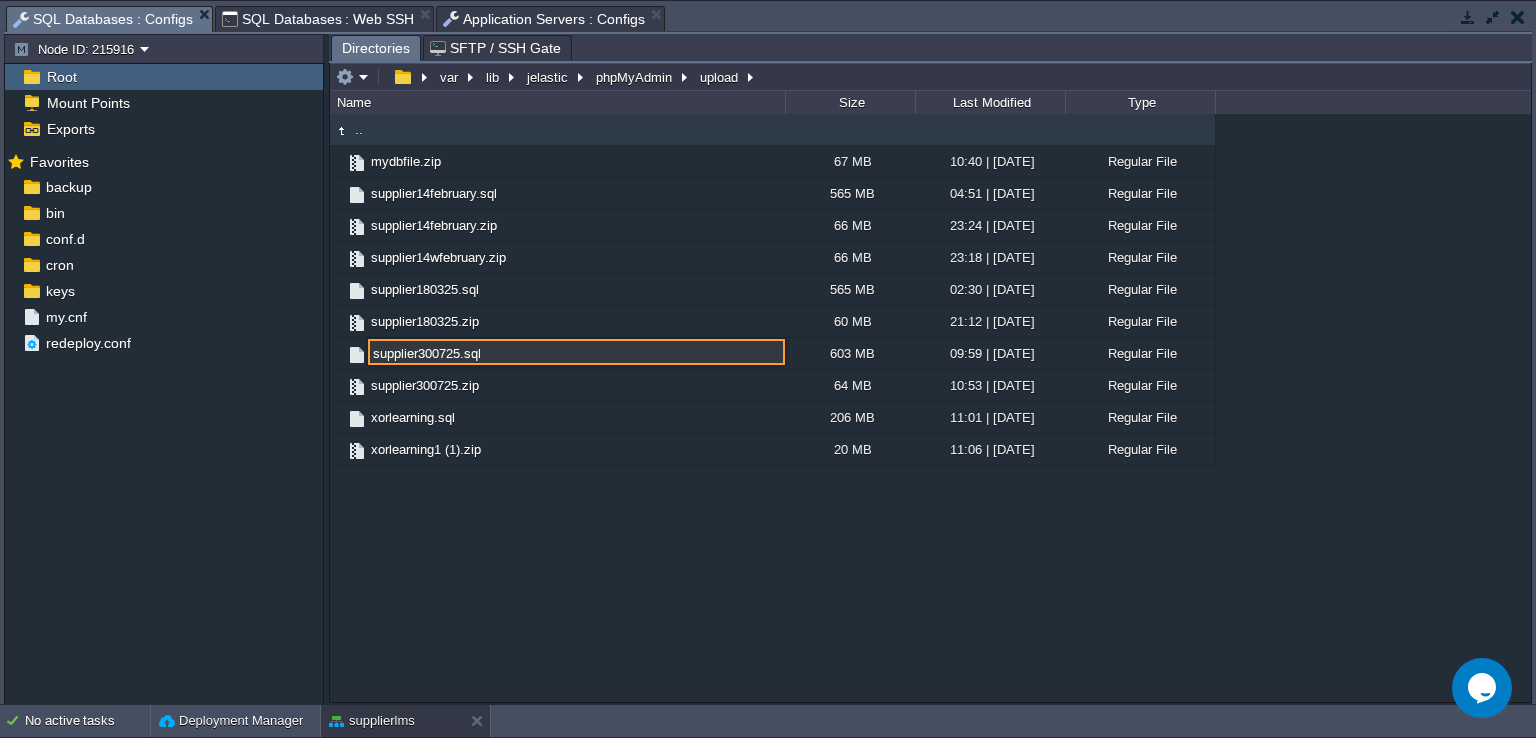 click on "supplier300725.sql" at bounding box center (576, 352) 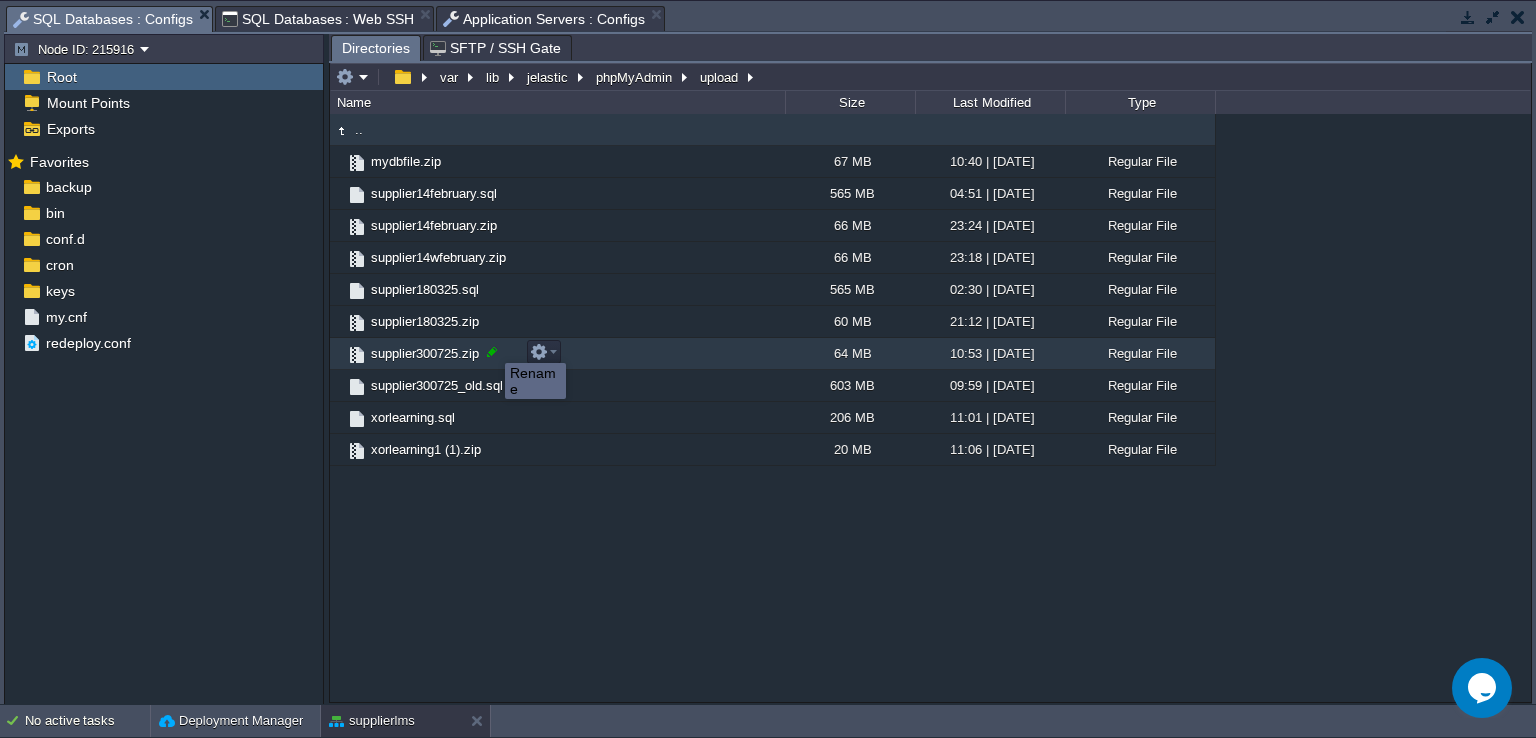 click at bounding box center (492, 352) 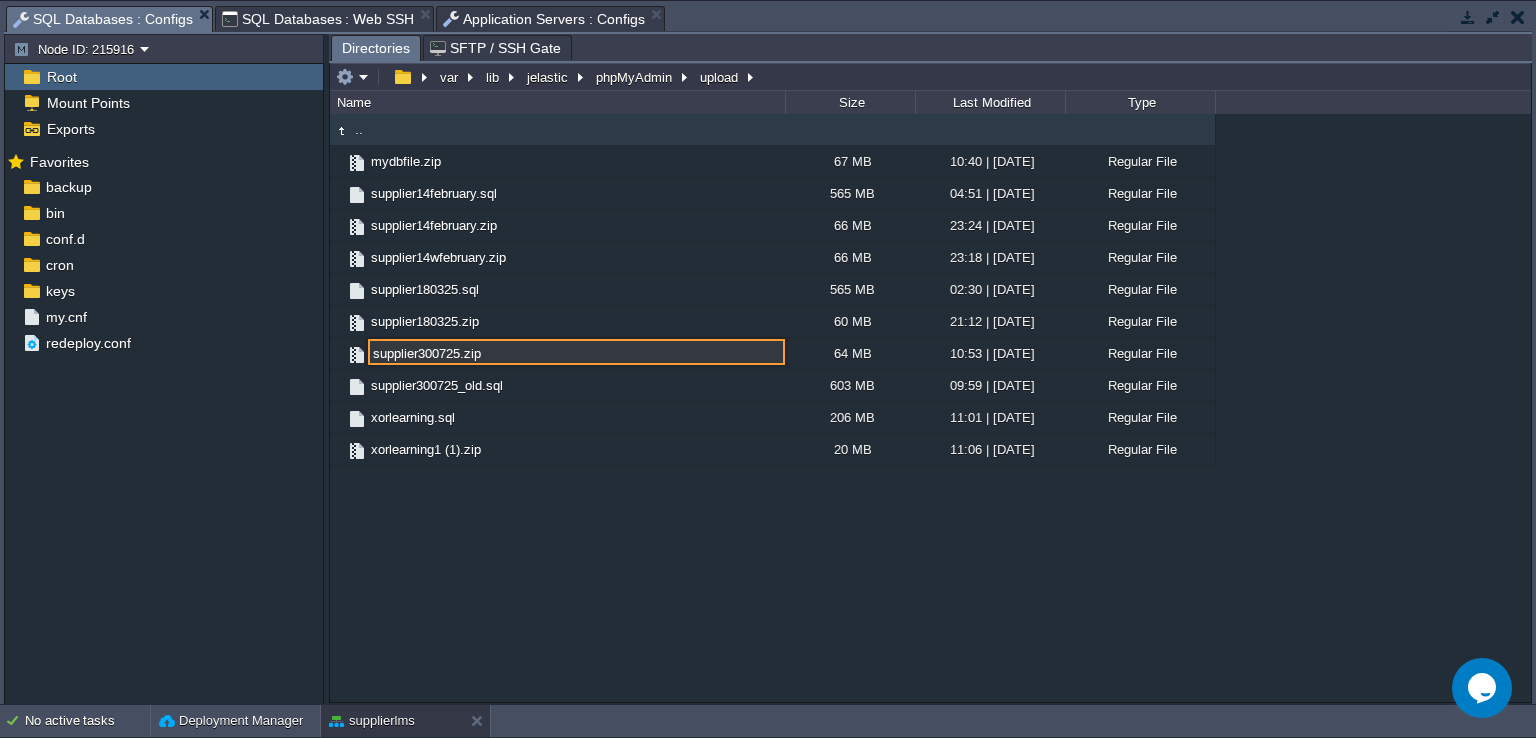 click on "supplier300725.zip" at bounding box center (576, 352) 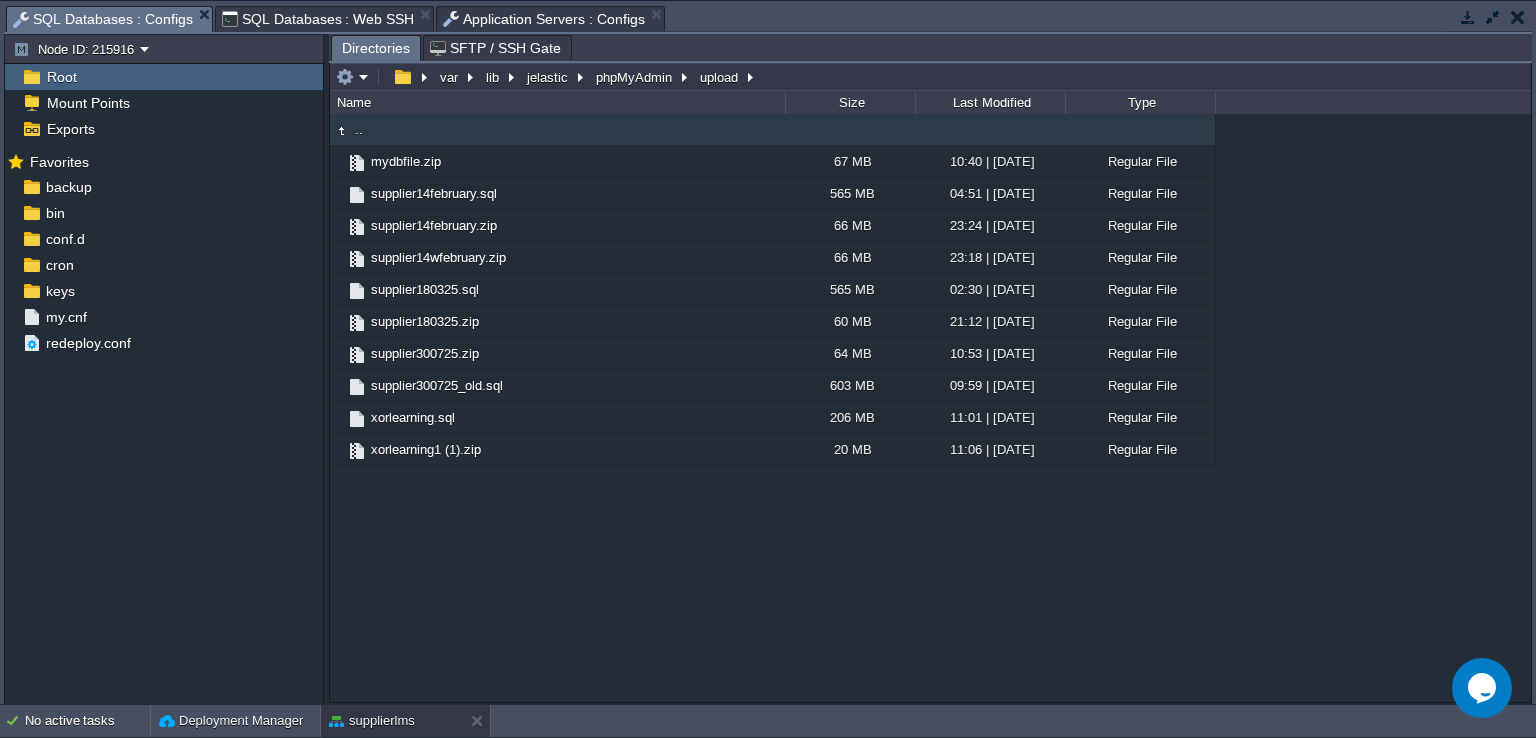type on "/var/lib/jelastic/phpMyAdmin/upload" 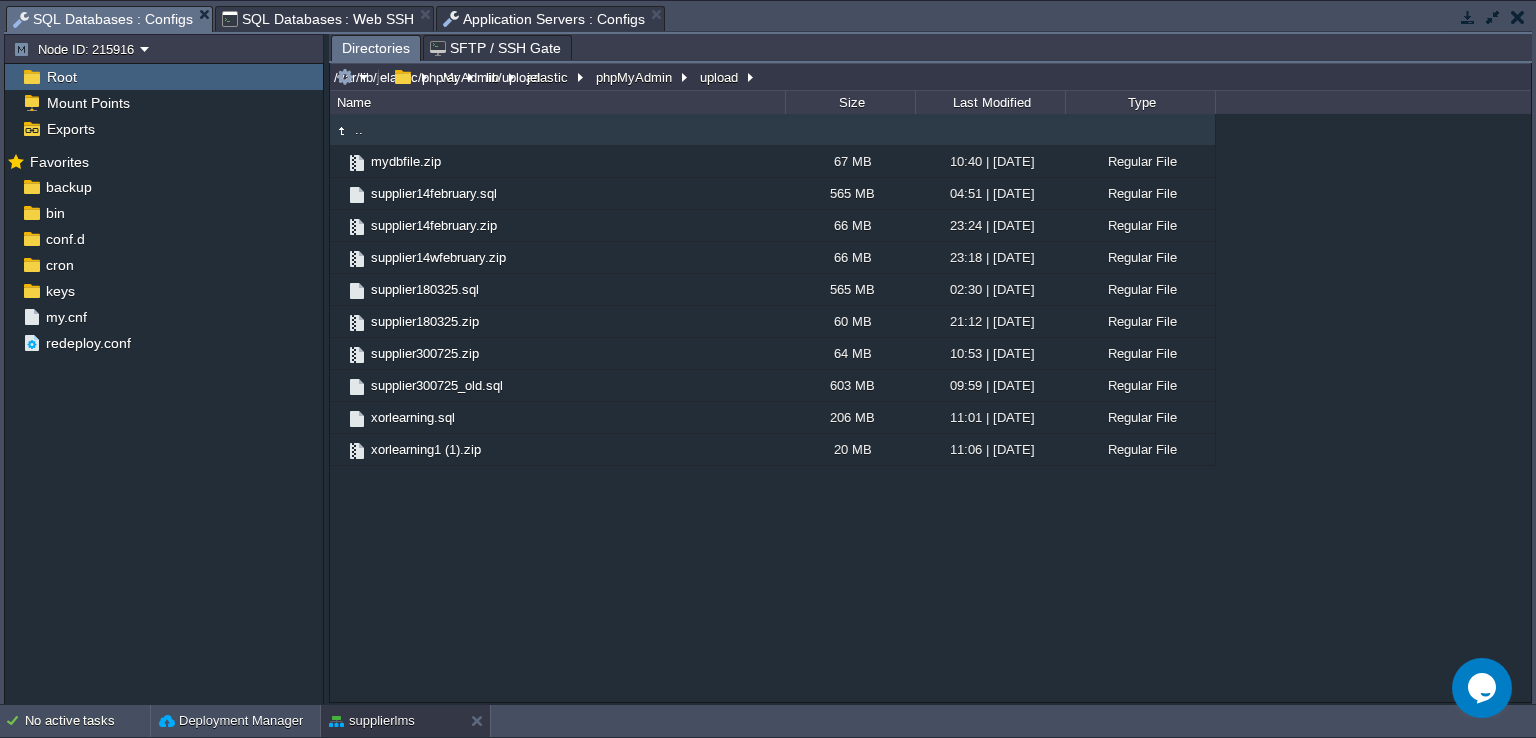 click on "/var/lib/jelastic/phpMyAdmin/upload" at bounding box center [930, 77] 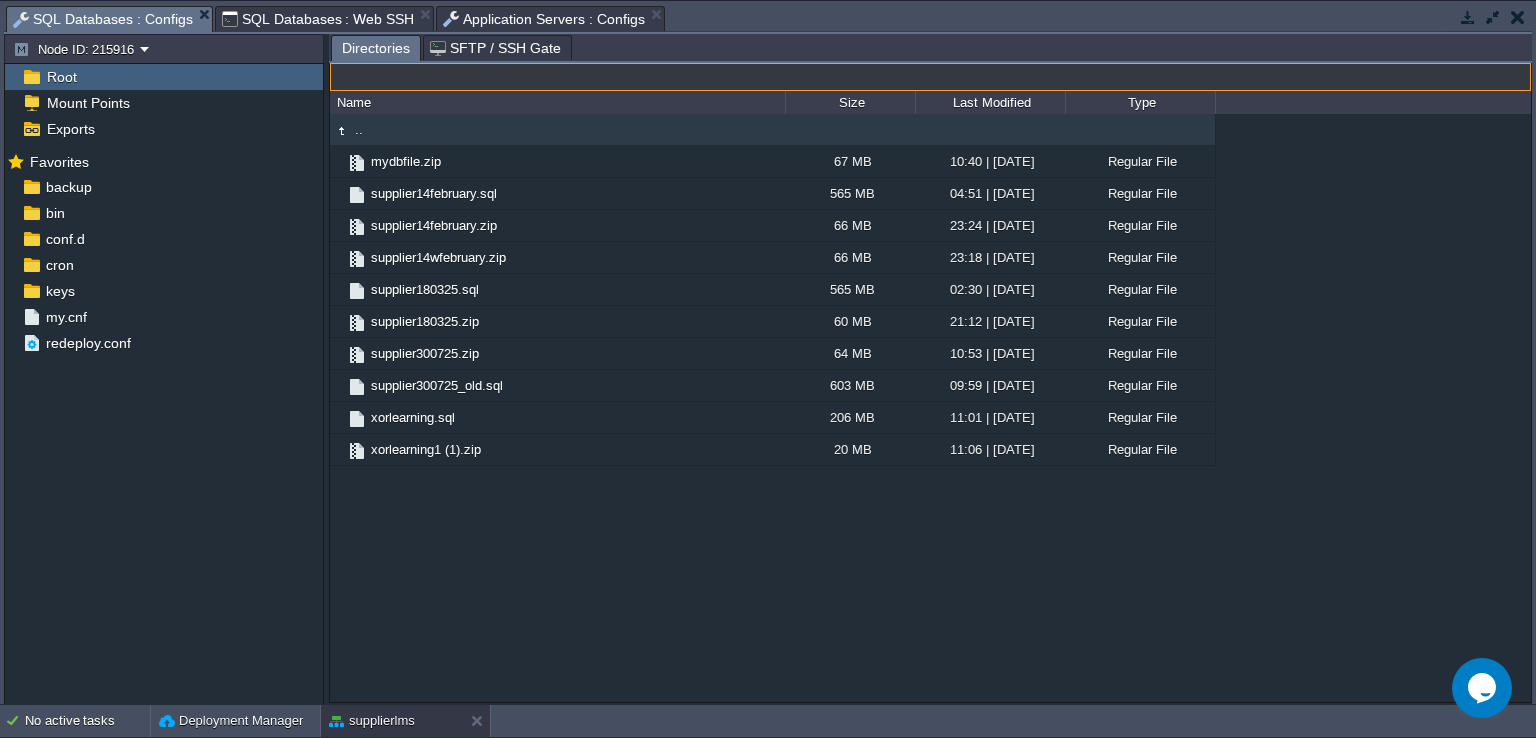 click on "Application Servers : Configs" at bounding box center (544, 19) 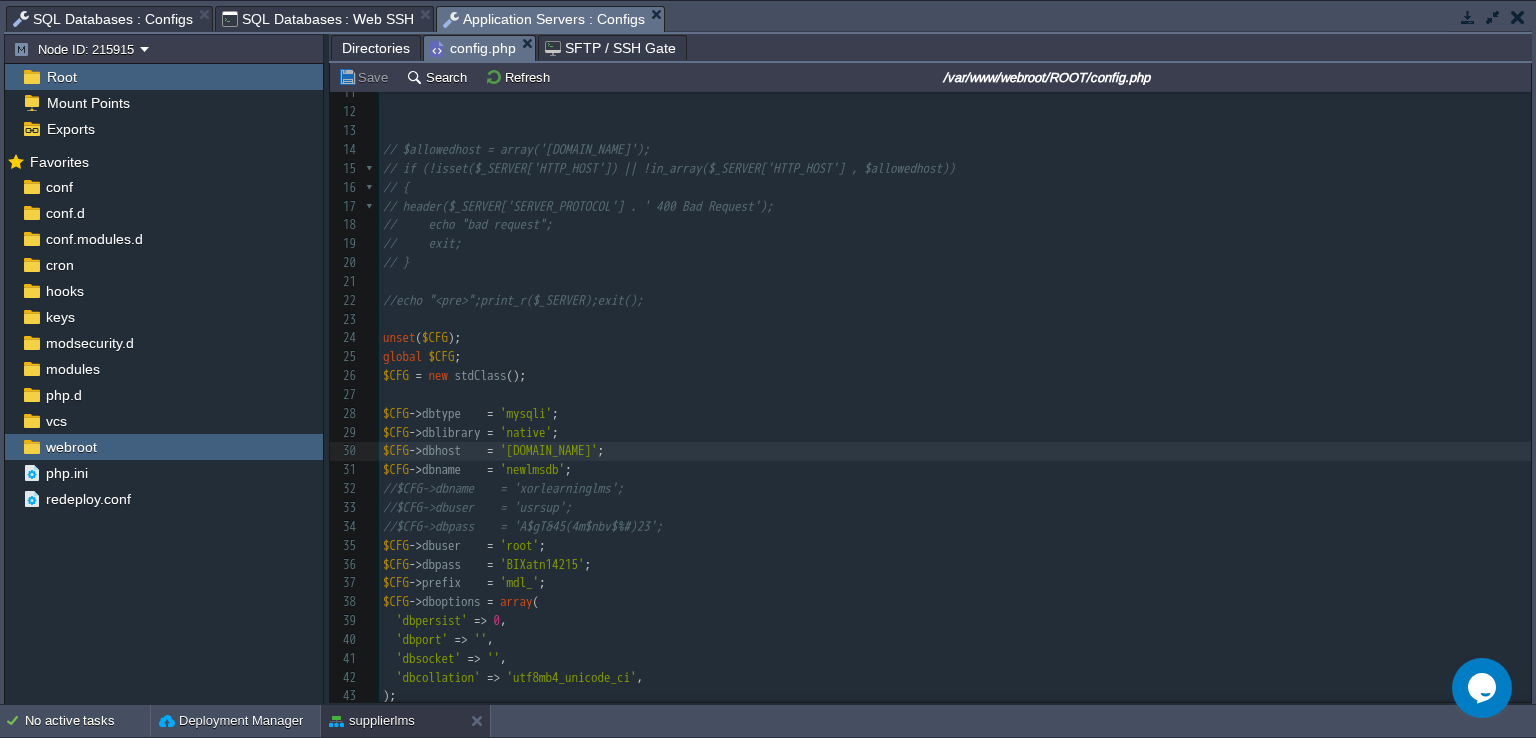 click on "SQL Databases : Web SSH" at bounding box center [318, 19] 